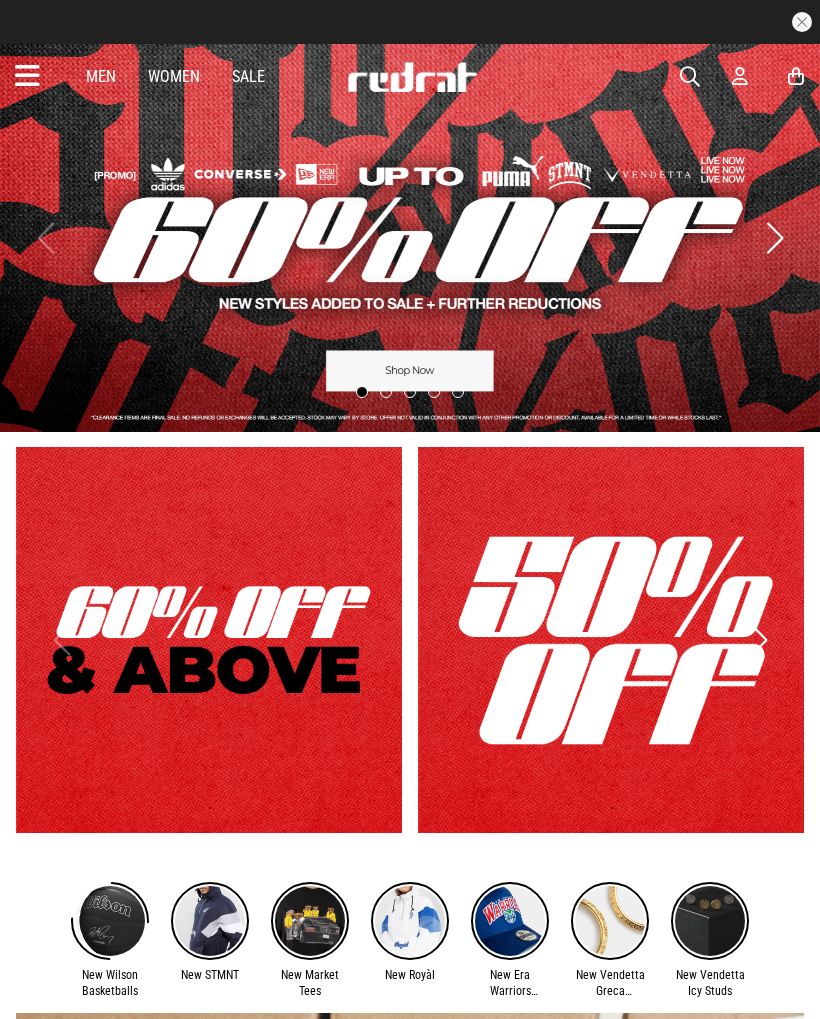scroll, scrollTop: 0, scrollLeft: 0, axis: both 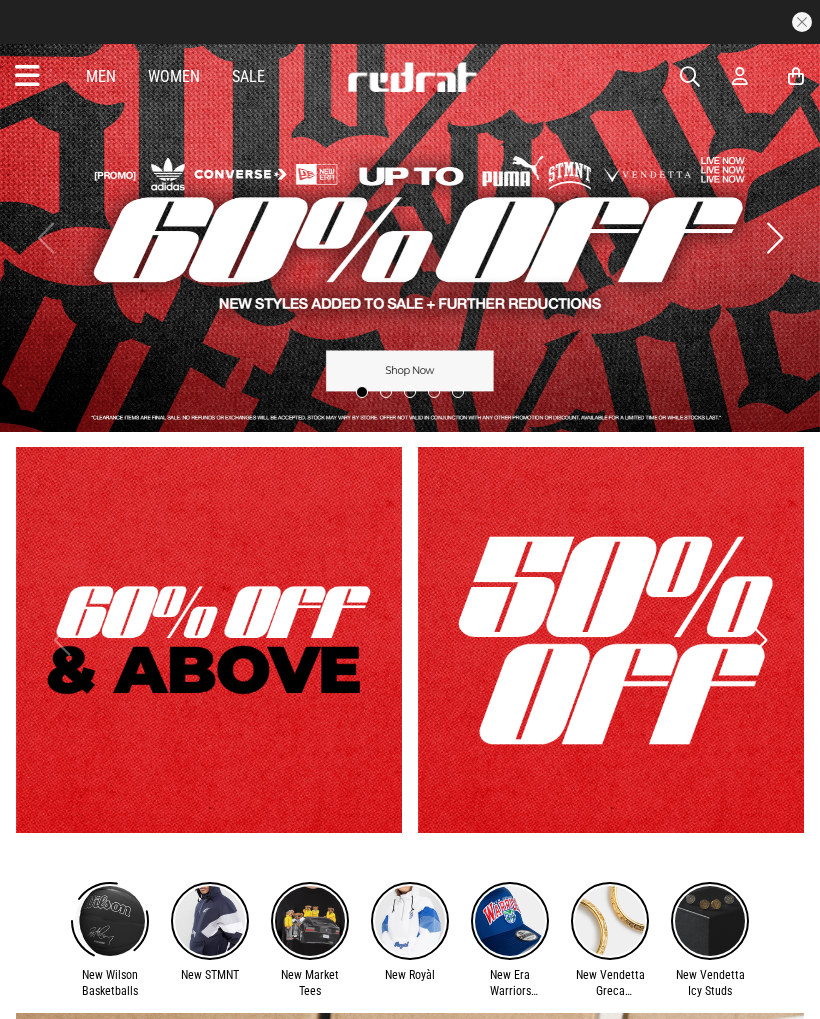 click at bounding box center [27, 76] 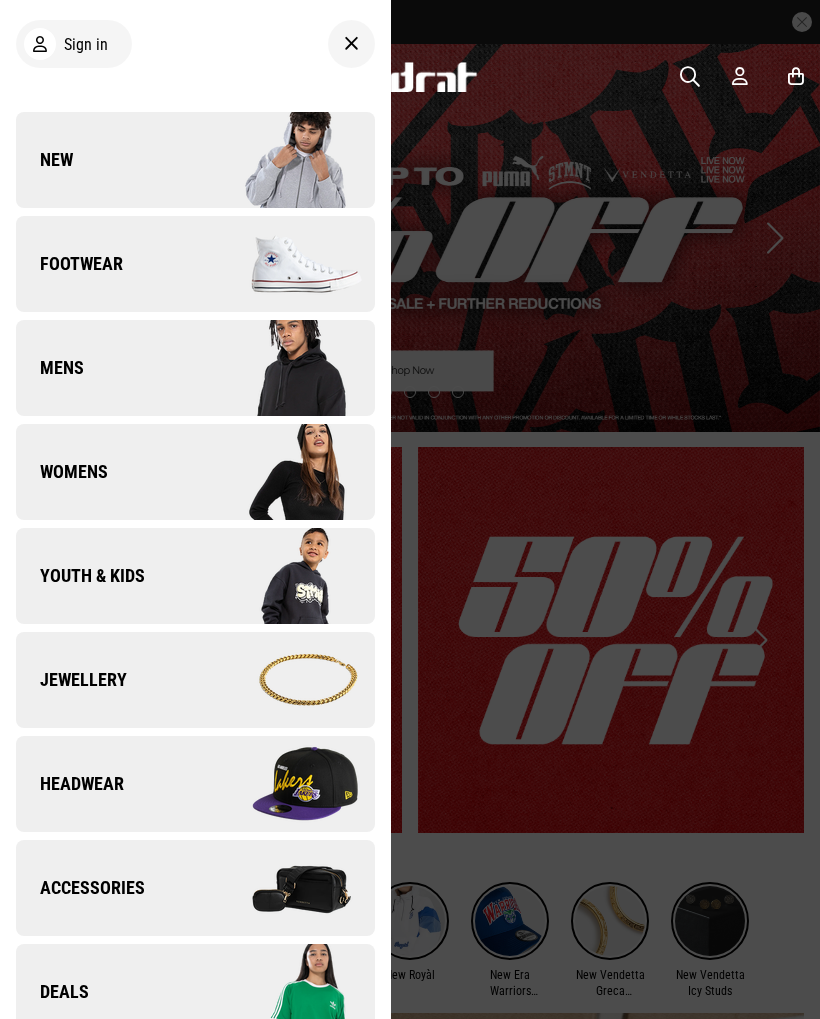 scroll, scrollTop: 0, scrollLeft: 0, axis: both 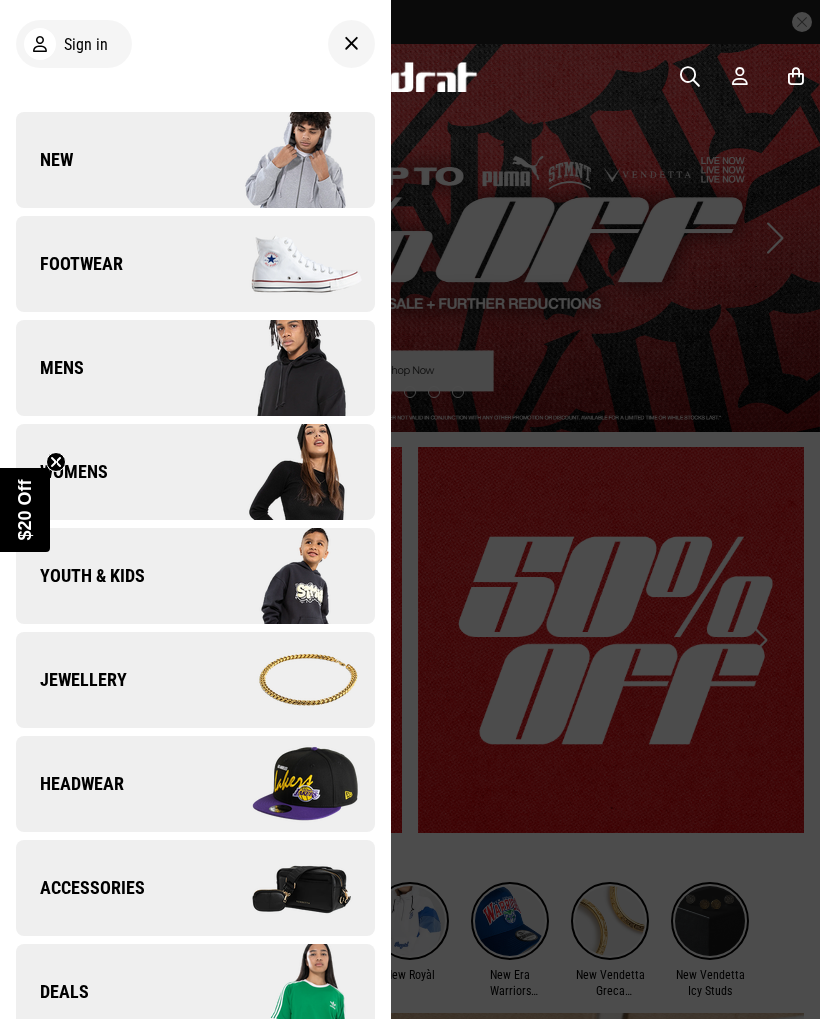 click on "Headwear" at bounding box center [195, 784] 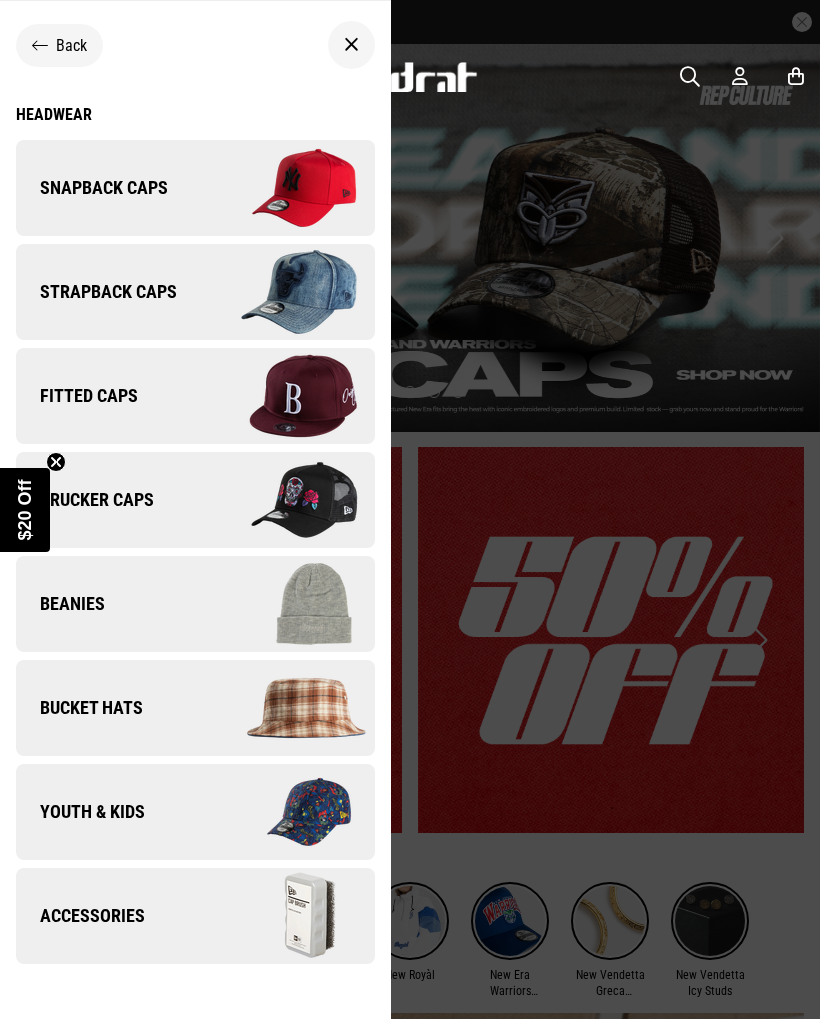 click at bounding box center [284, 188] 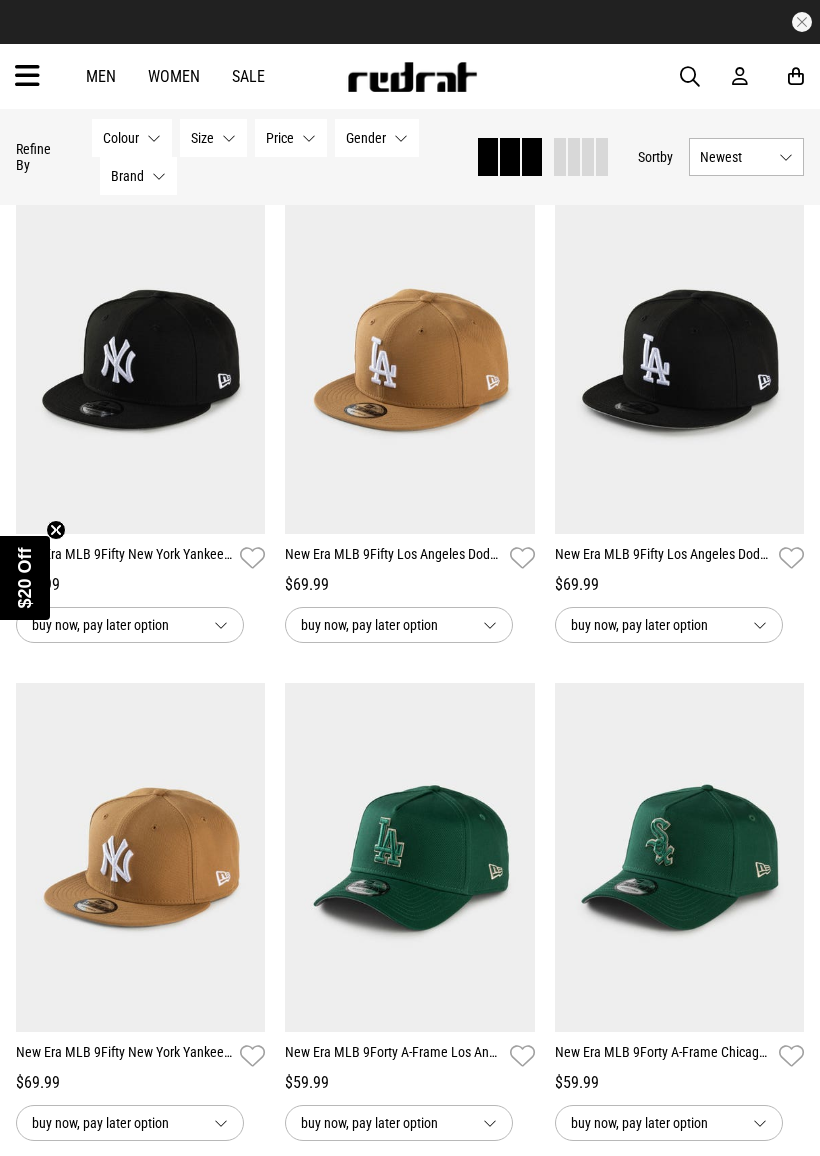 scroll, scrollTop: 1190, scrollLeft: 0, axis: vertical 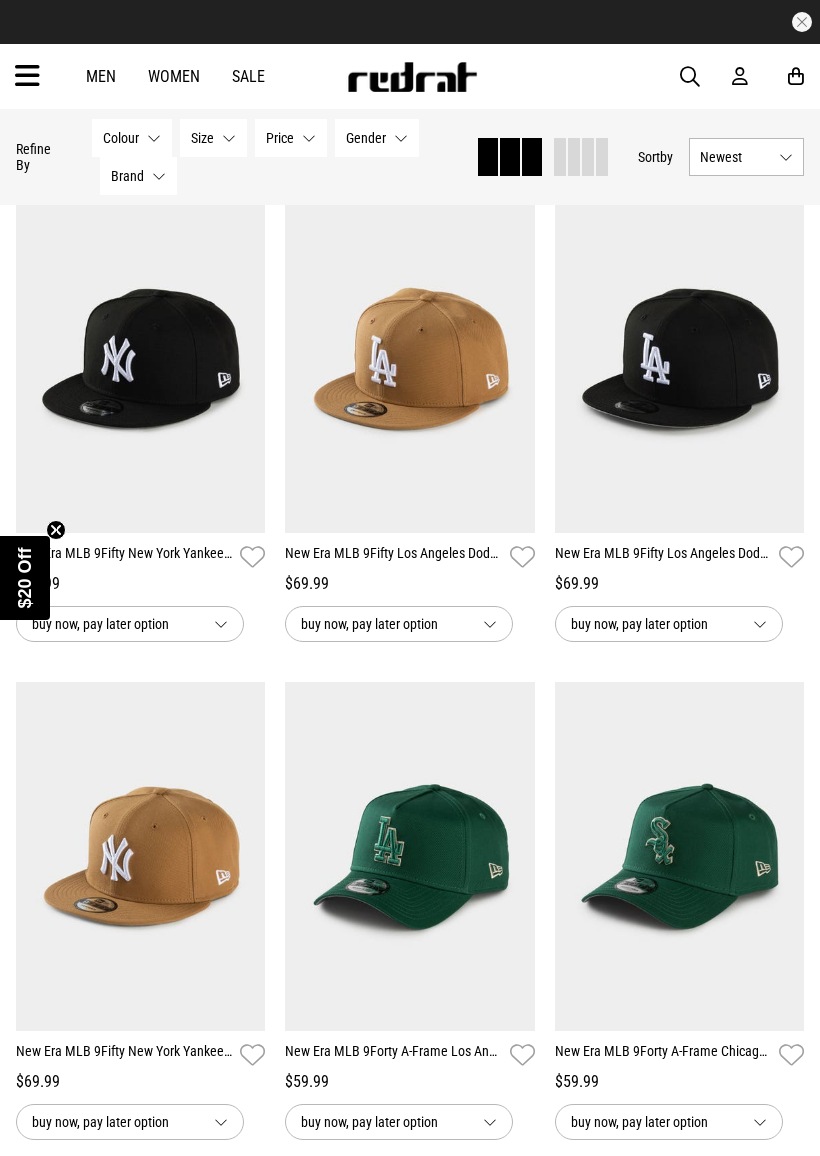 click on "New Era MLB 9Fifty New York Yankees World Series Snapback Cap" at bounding box center (124, 557) 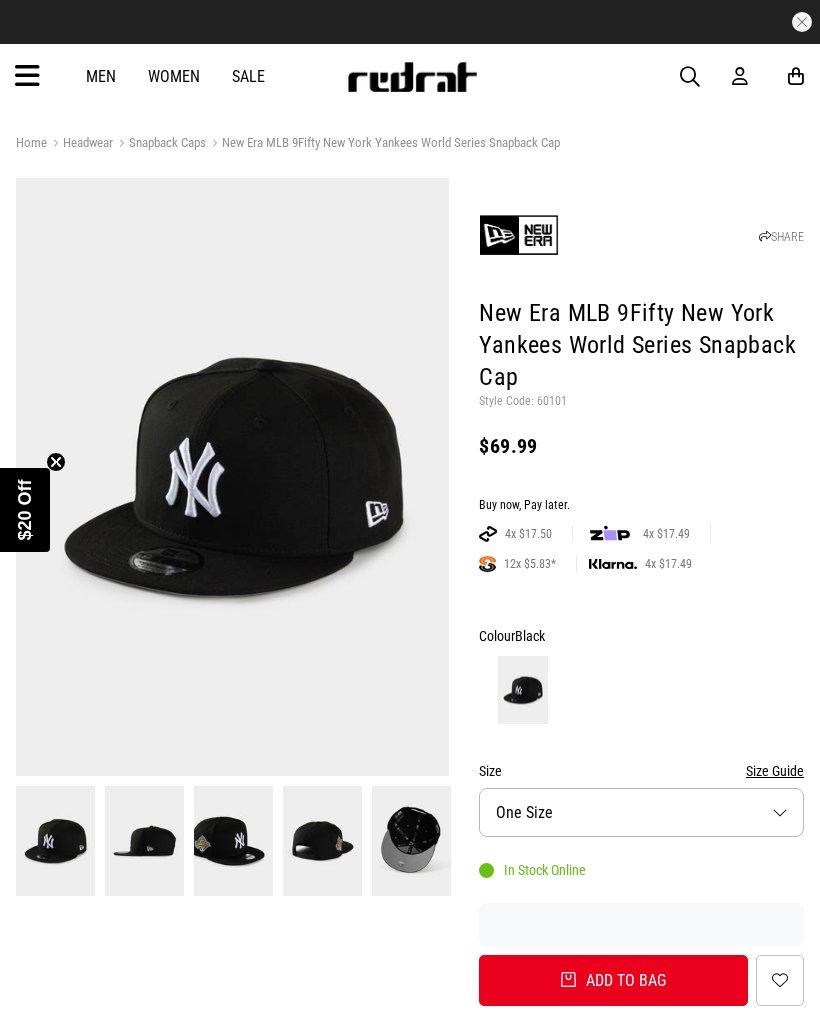 scroll, scrollTop: 0, scrollLeft: 0, axis: both 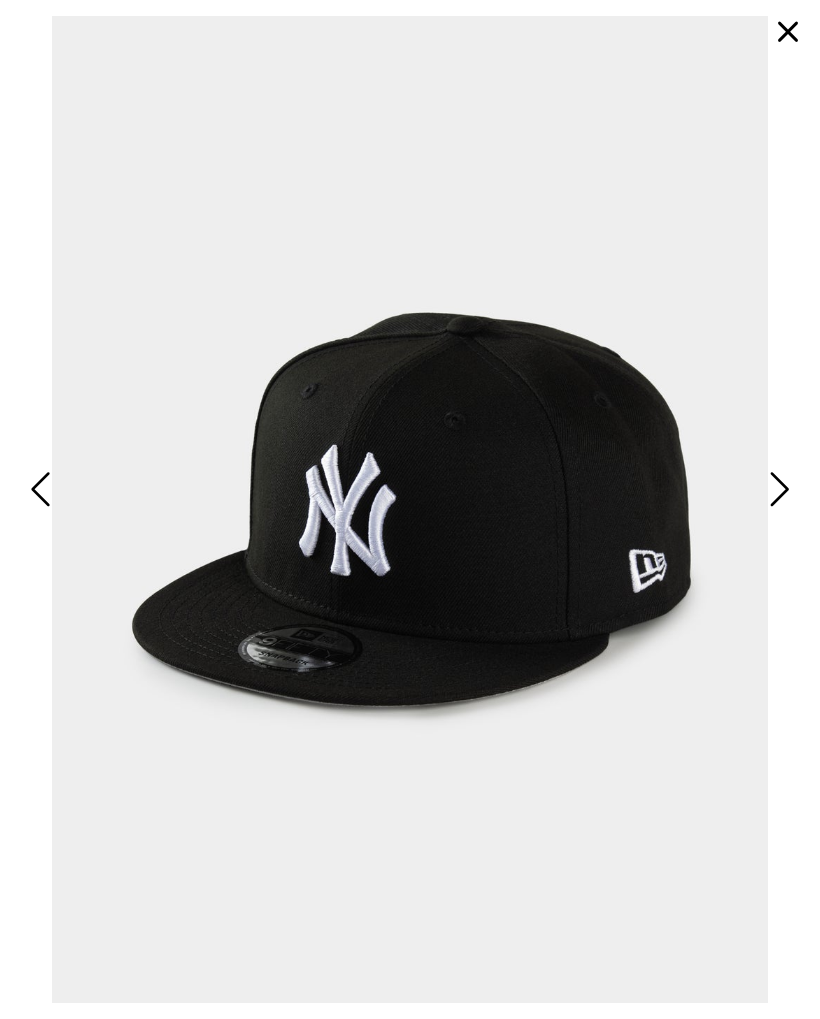 click at bounding box center (777, 489) 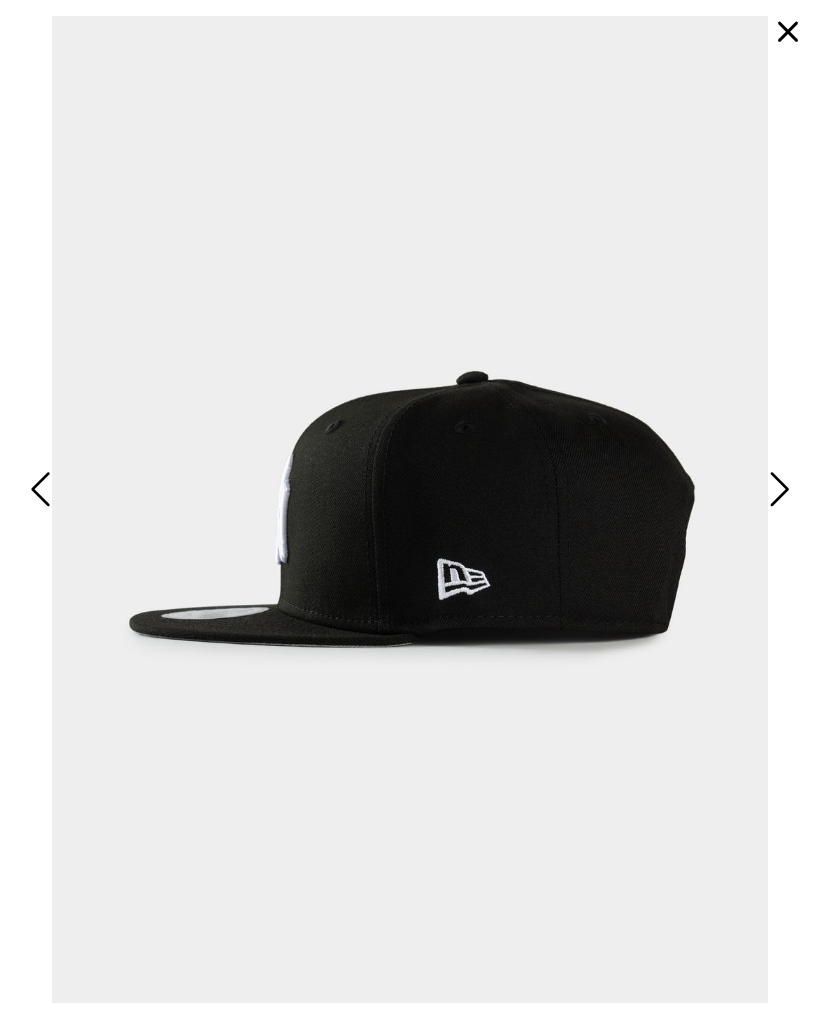 click at bounding box center (777, 489) 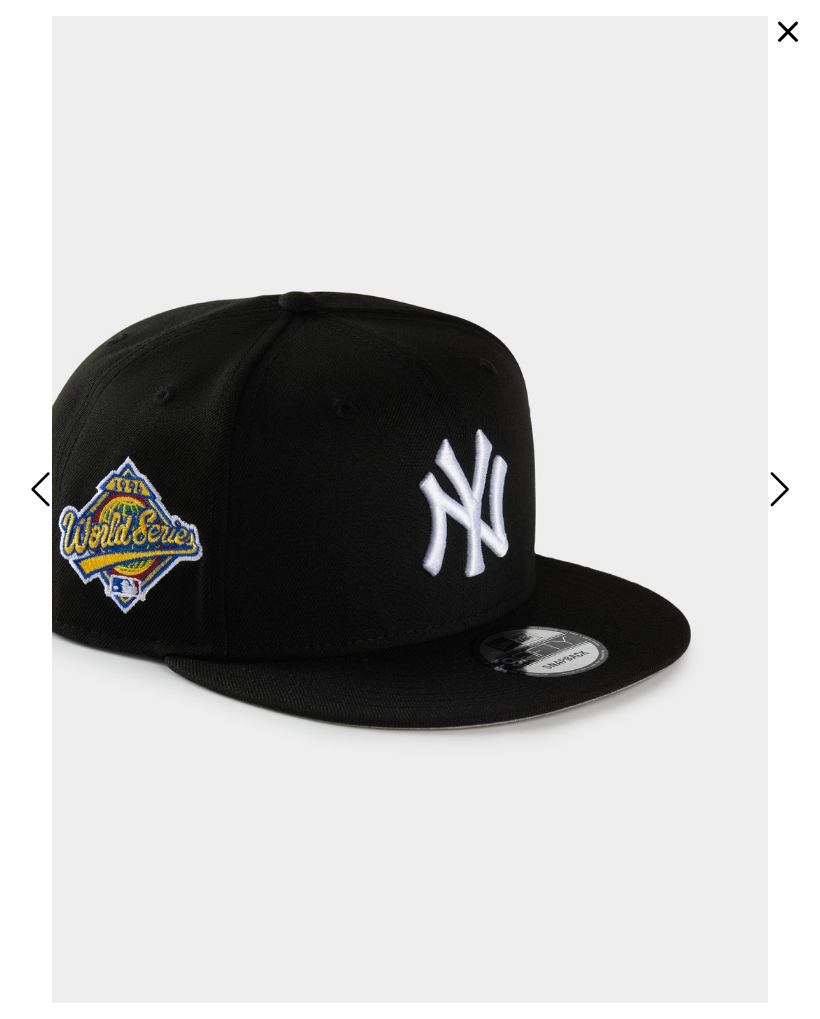 click at bounding box center [777, 489] 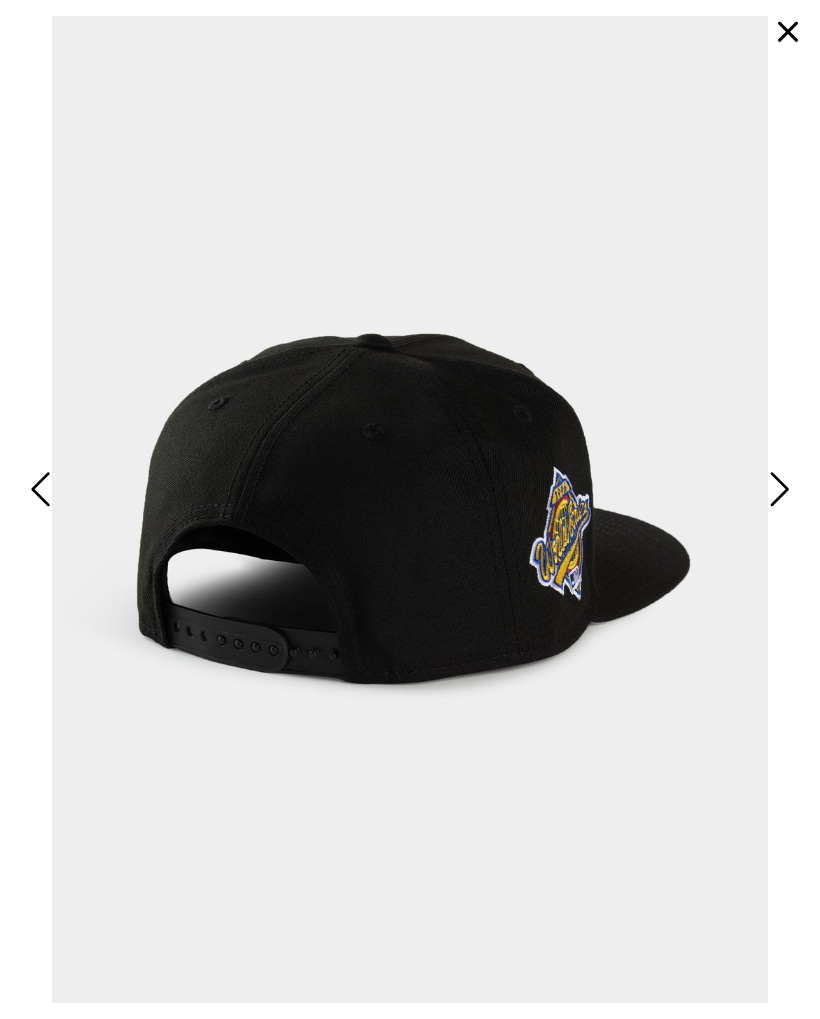 click at bounding box center (777, 489) 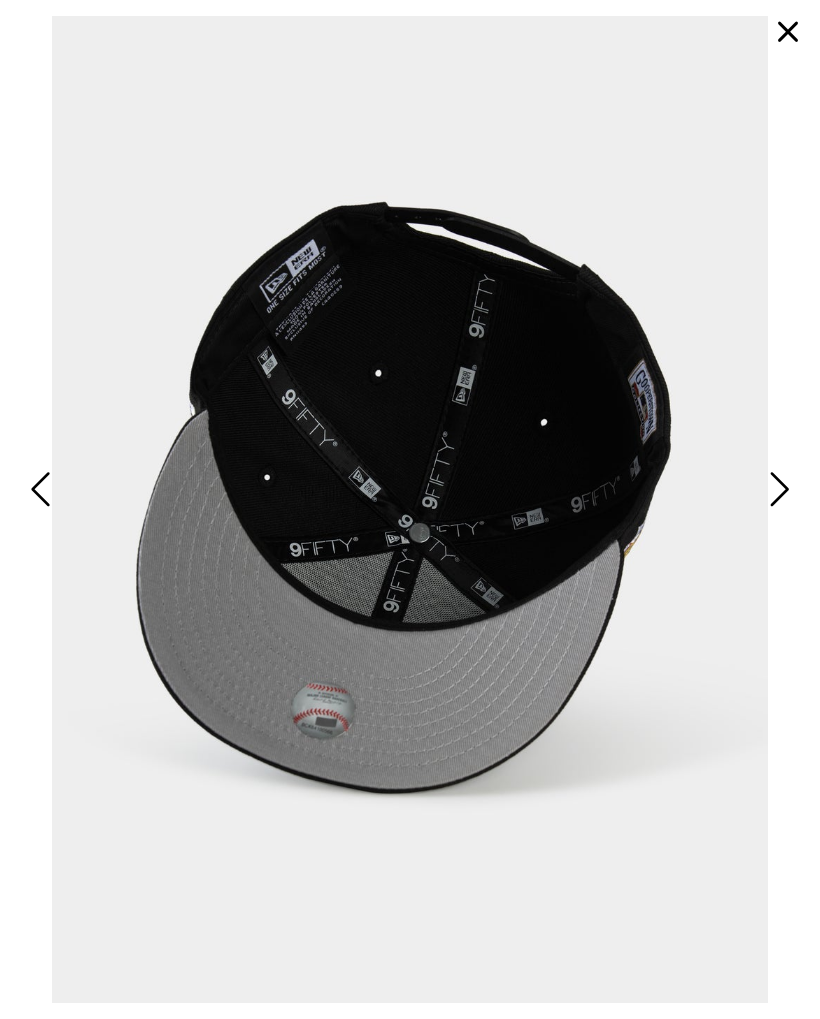 click at bounding box center (777, 489) 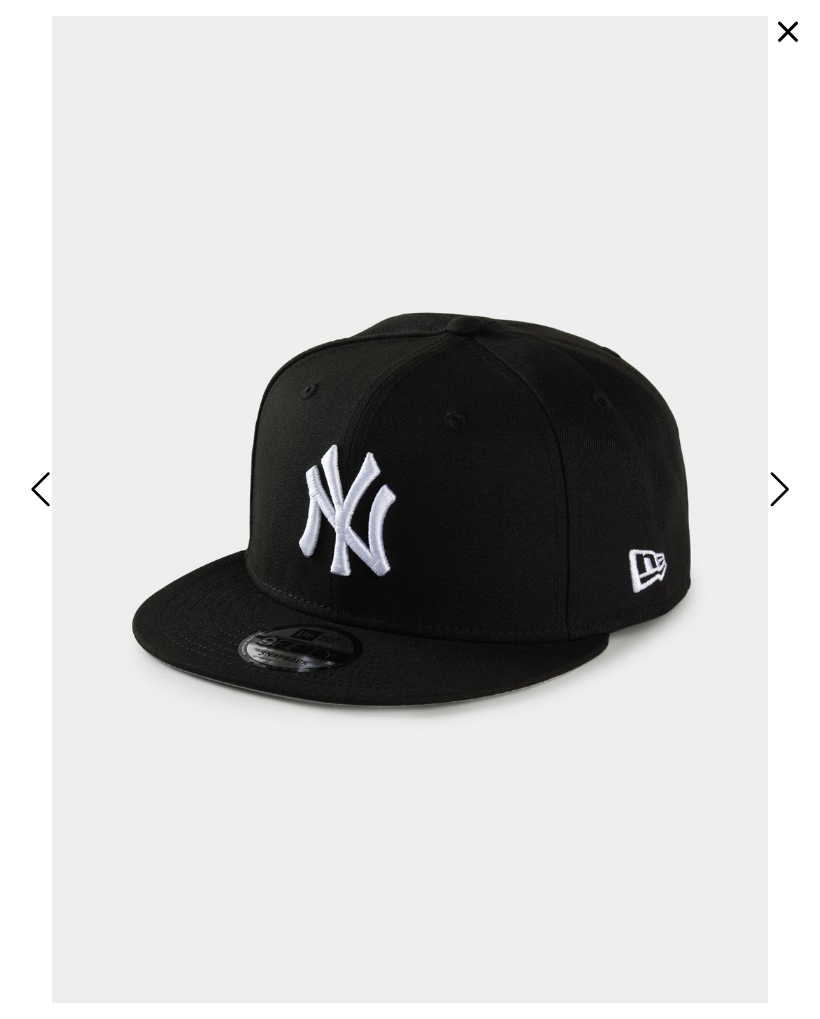 click at bounding box center [788, 32] 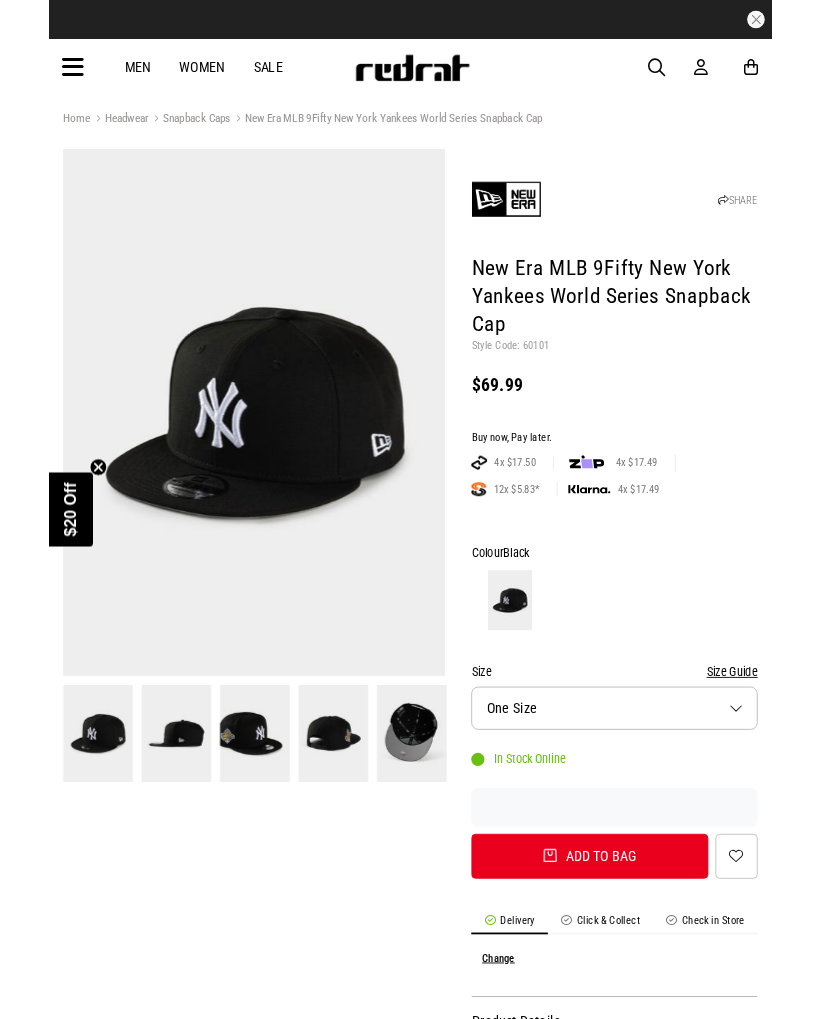 scroll, scrollTop: 0, scrollLeft: 0, axis: both 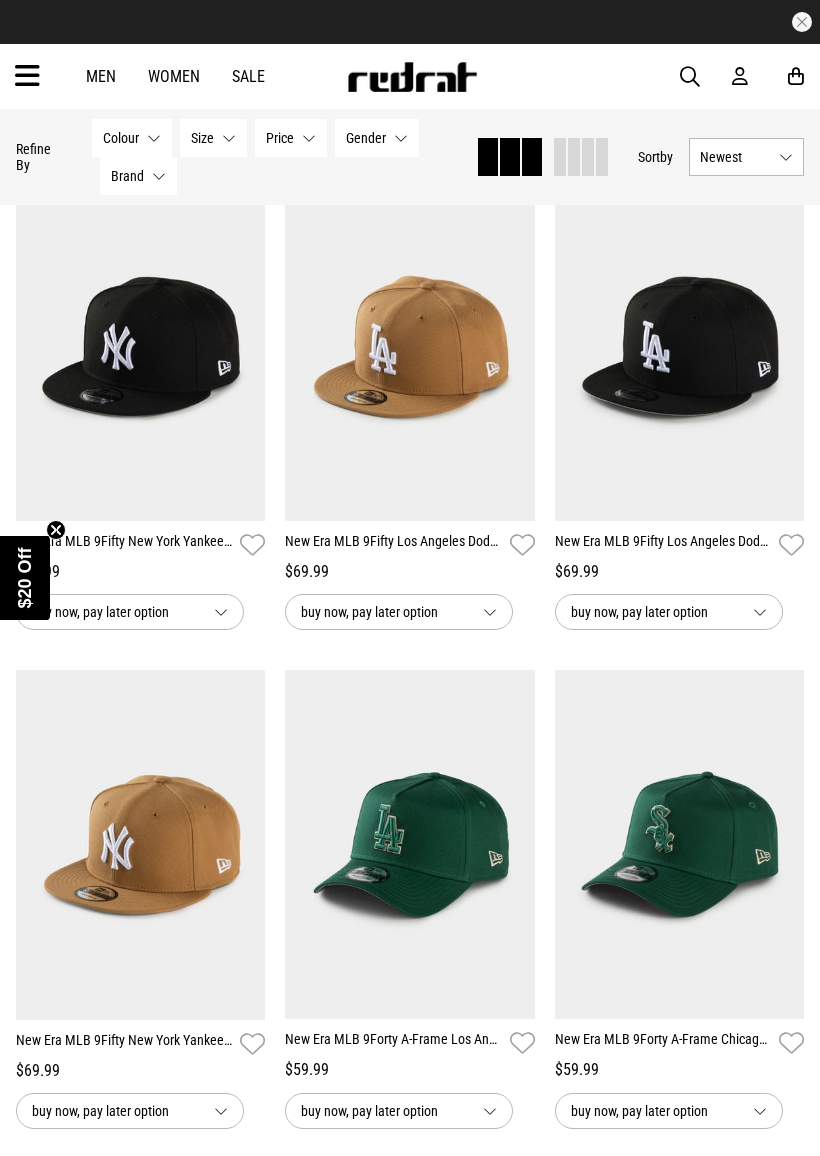 click at bounding box center (141, 845) 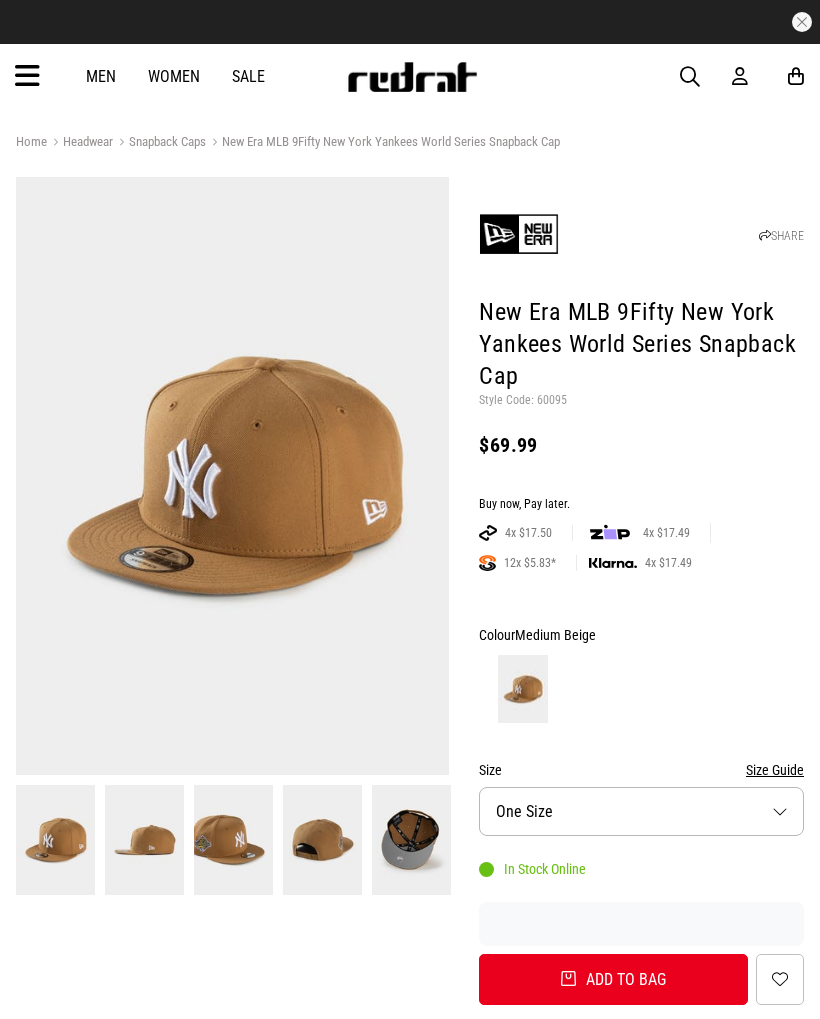 scroll, scrollTop: 0, scrollLeft: 0, axis: both 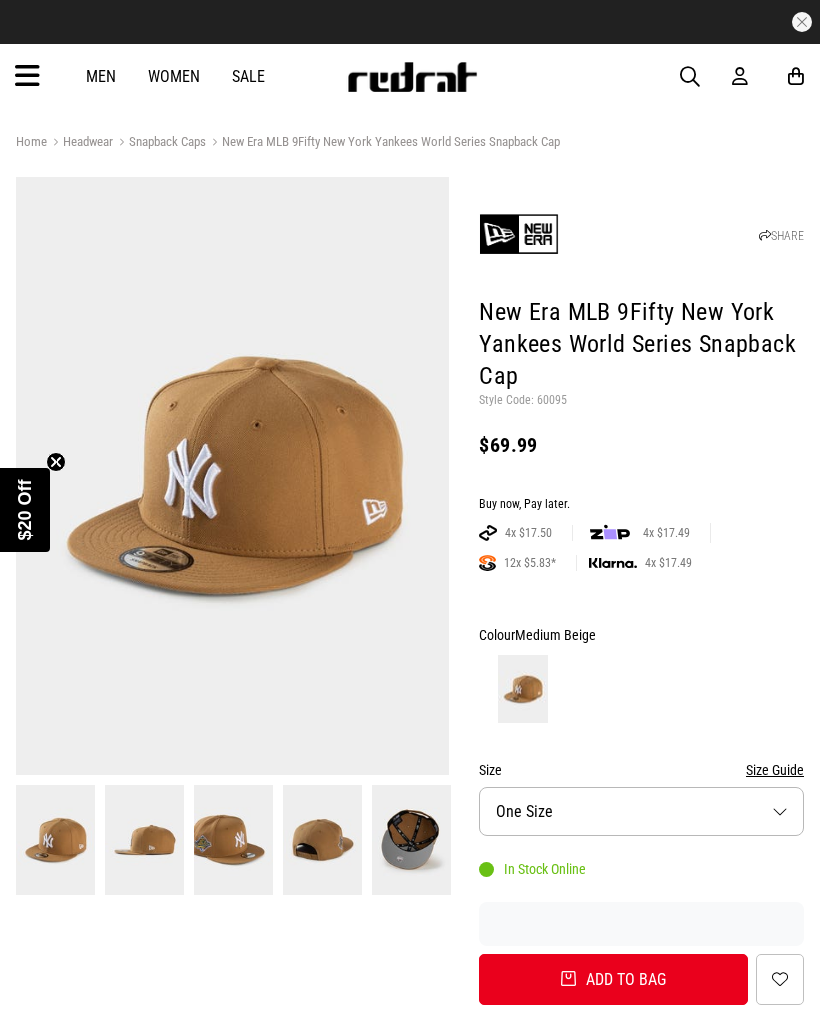 click at bounding box center [233, 839] 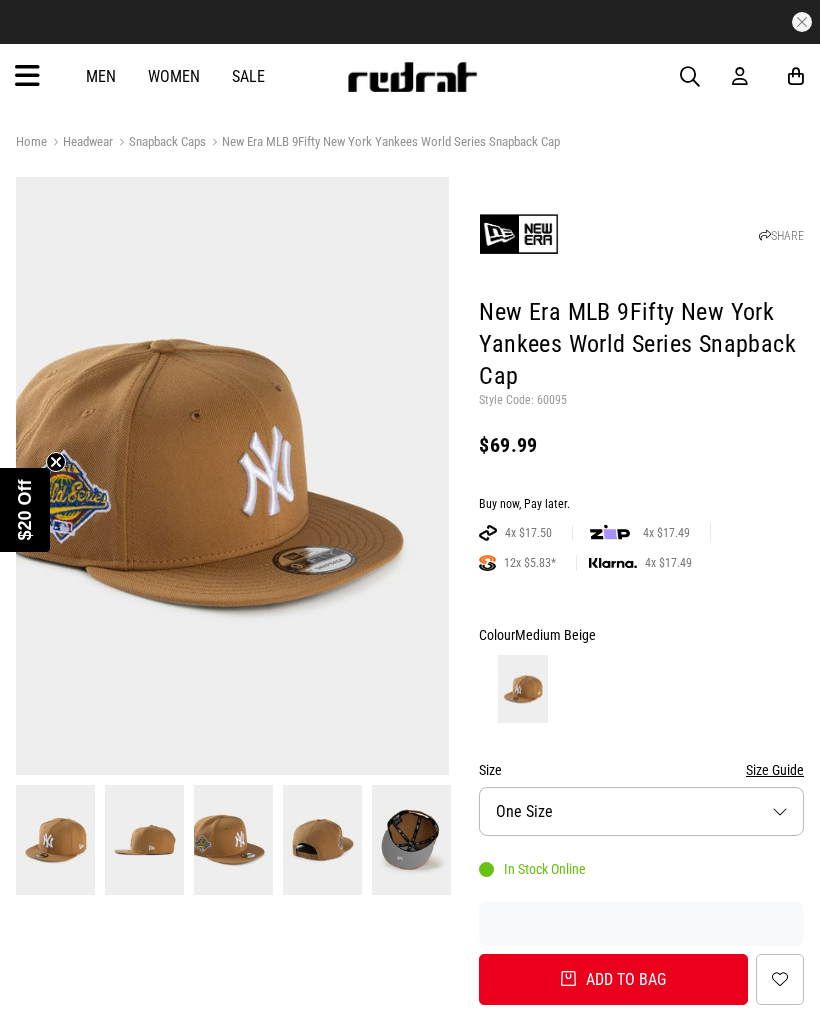 scroll, scrollTop: 0, scrollLeft: 0, axis: both 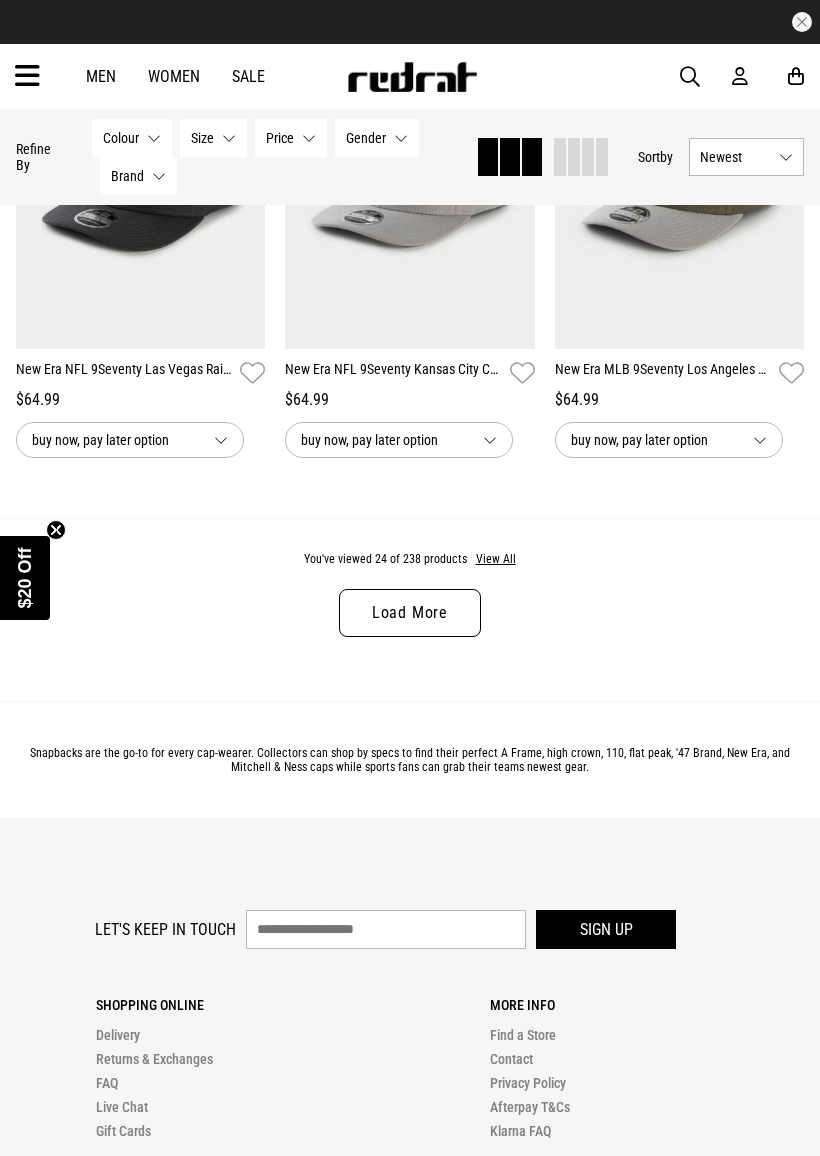 click on "Load More" at bounding box center (410, 613) 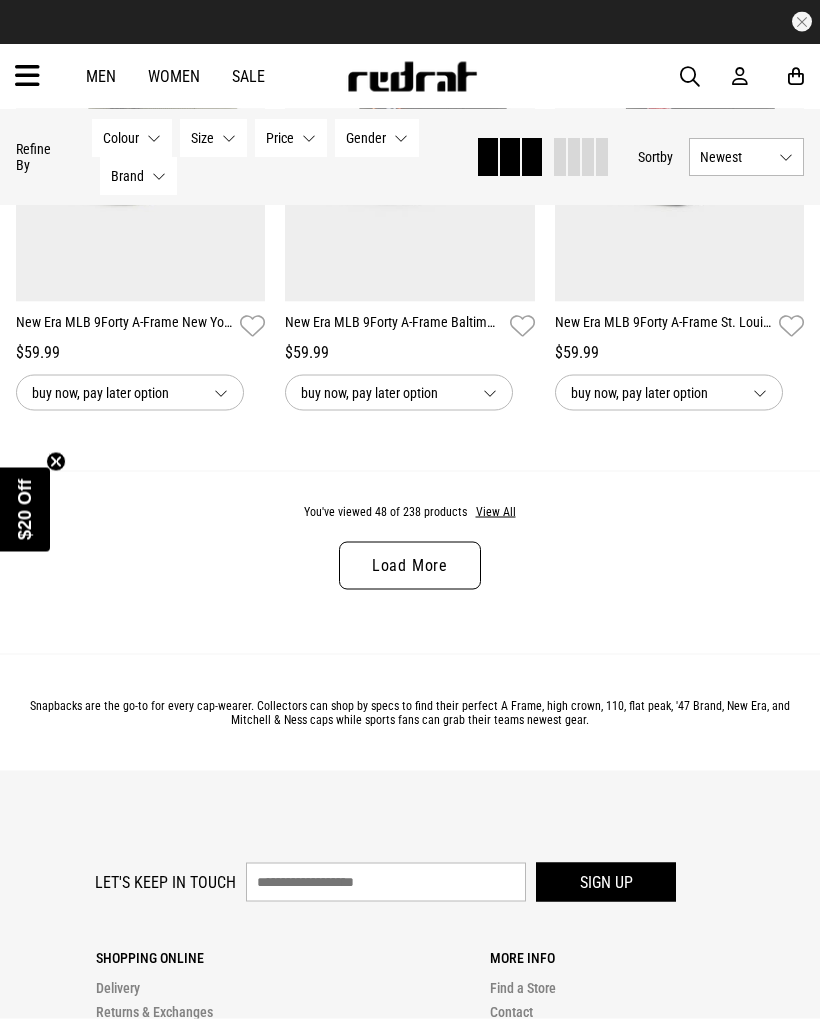 click on "Load More" at bounding box center [410, 566] 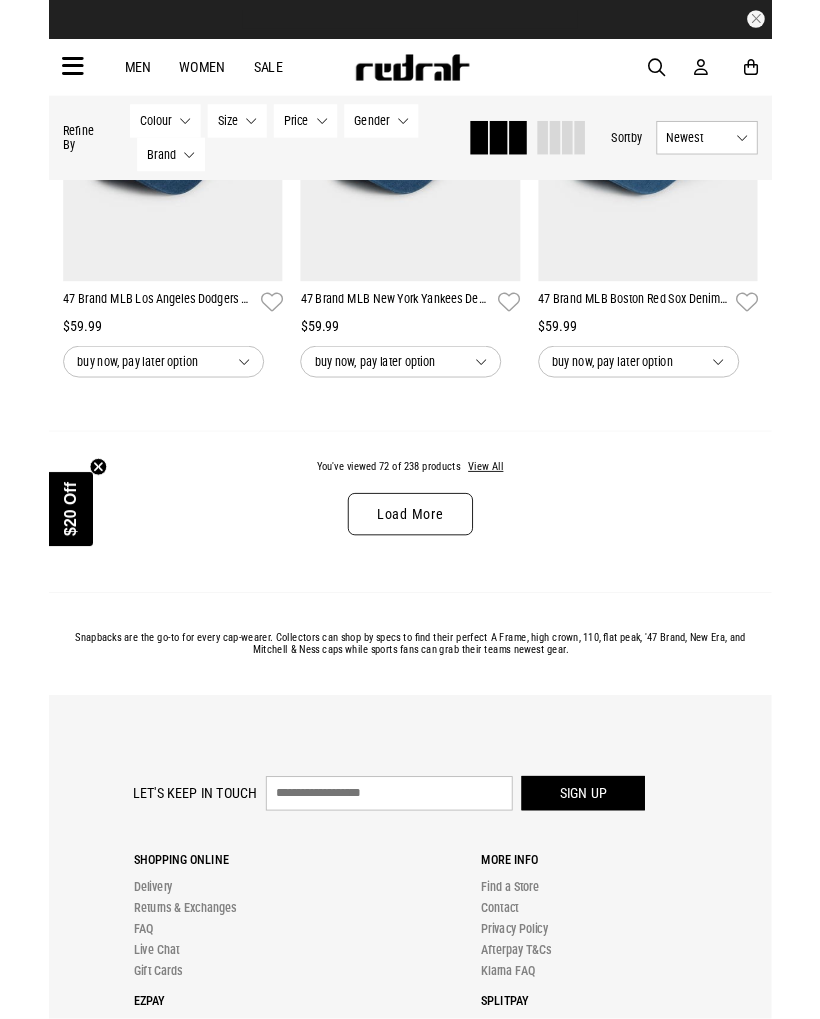scroll, scrollTop: 11861, scrollLeft: 0, axis: vertical 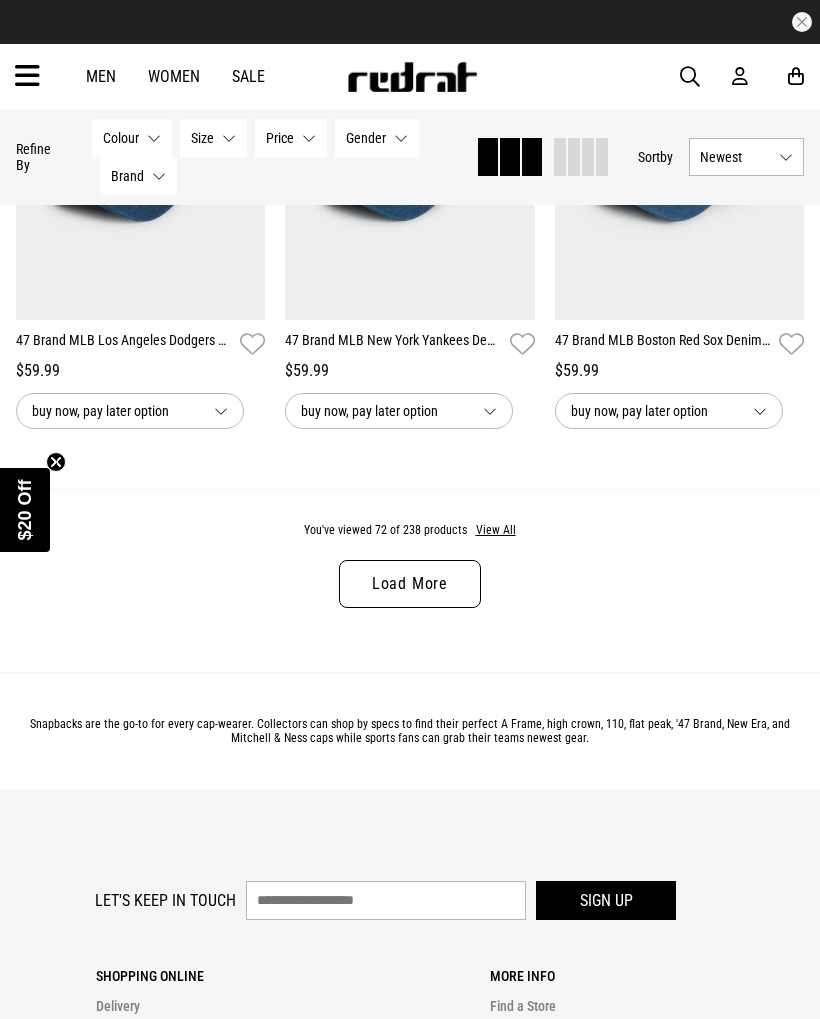 click on "Load More" at bounding box center [410, 584] 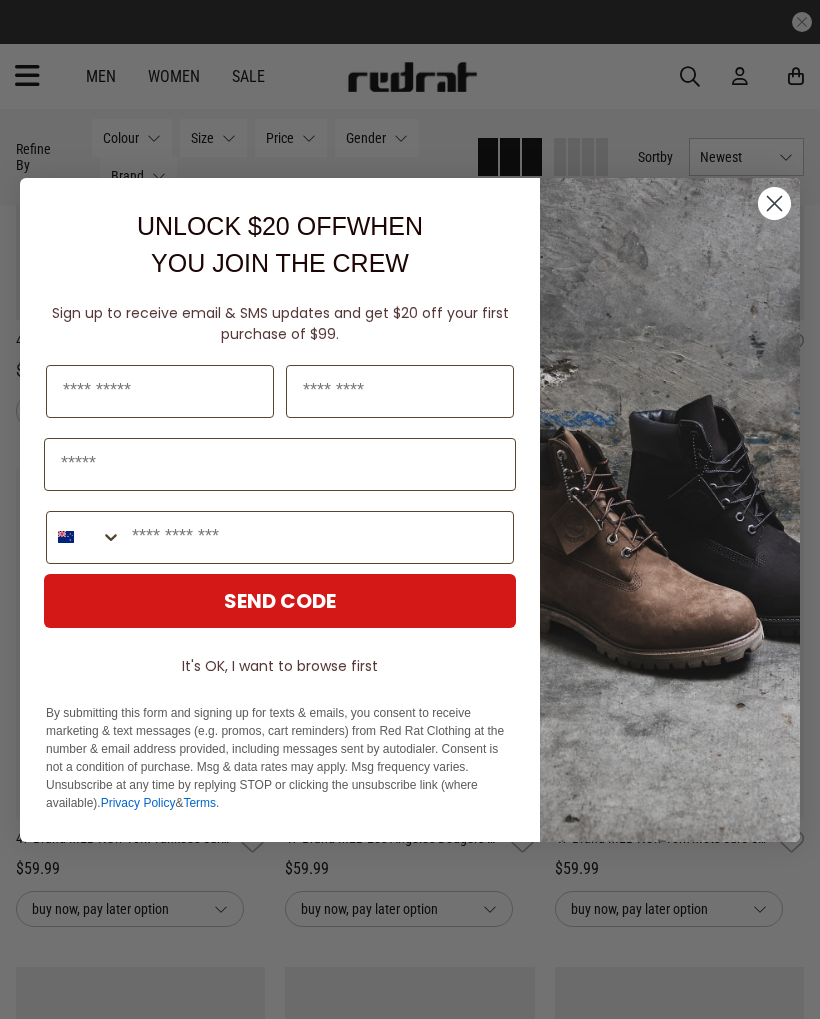 click 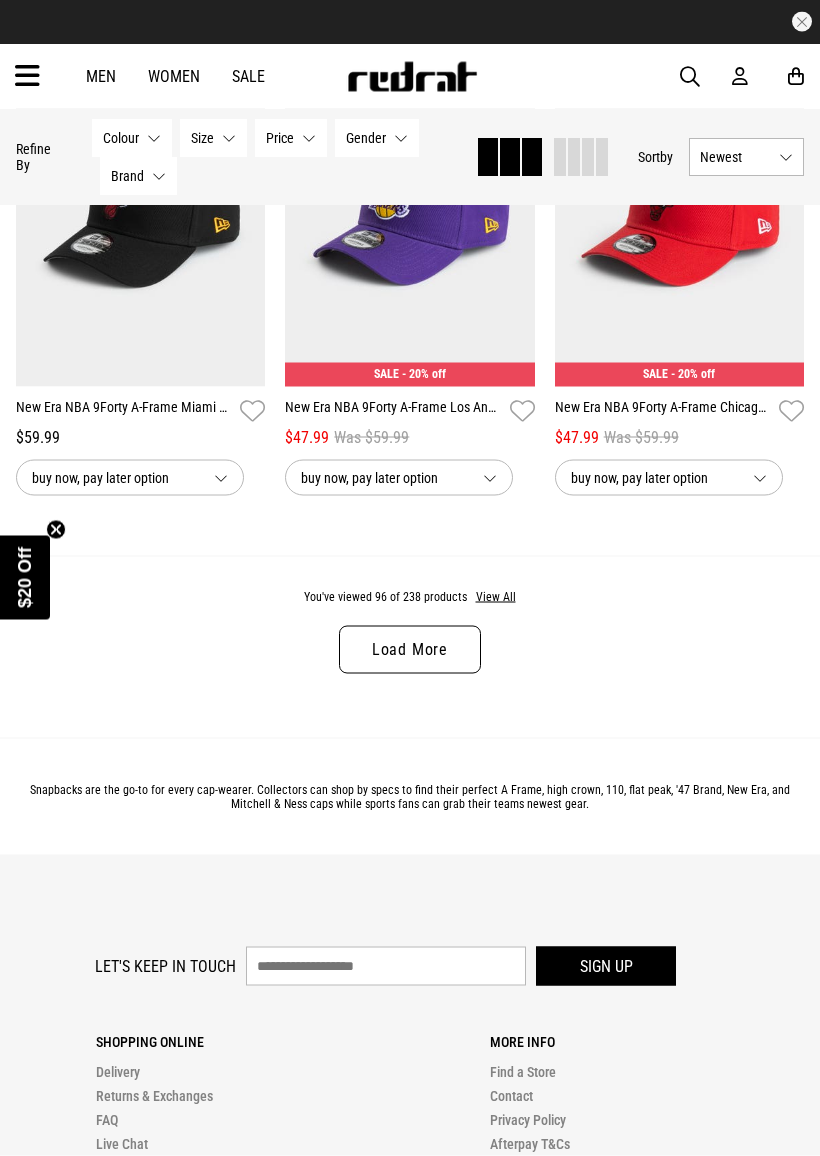 click on "Load More" at bounding box center (410, 650) 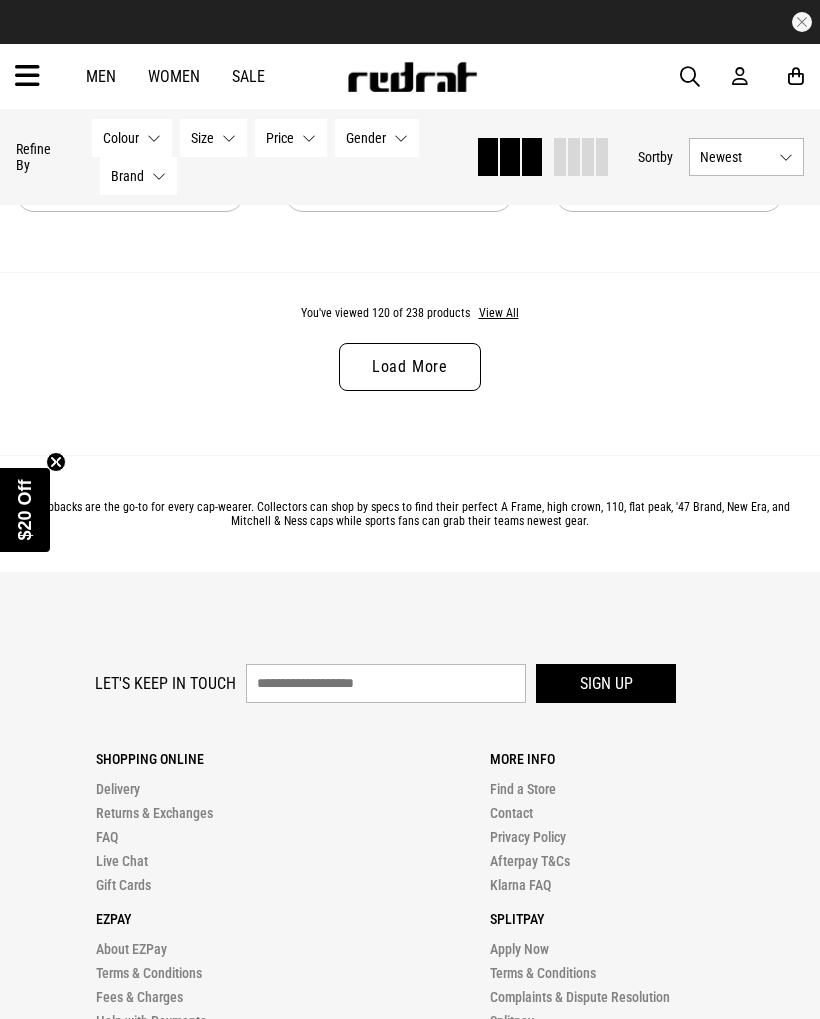 scroll, scrollTop: 19932, scrollLeft: 0, axis: vertical 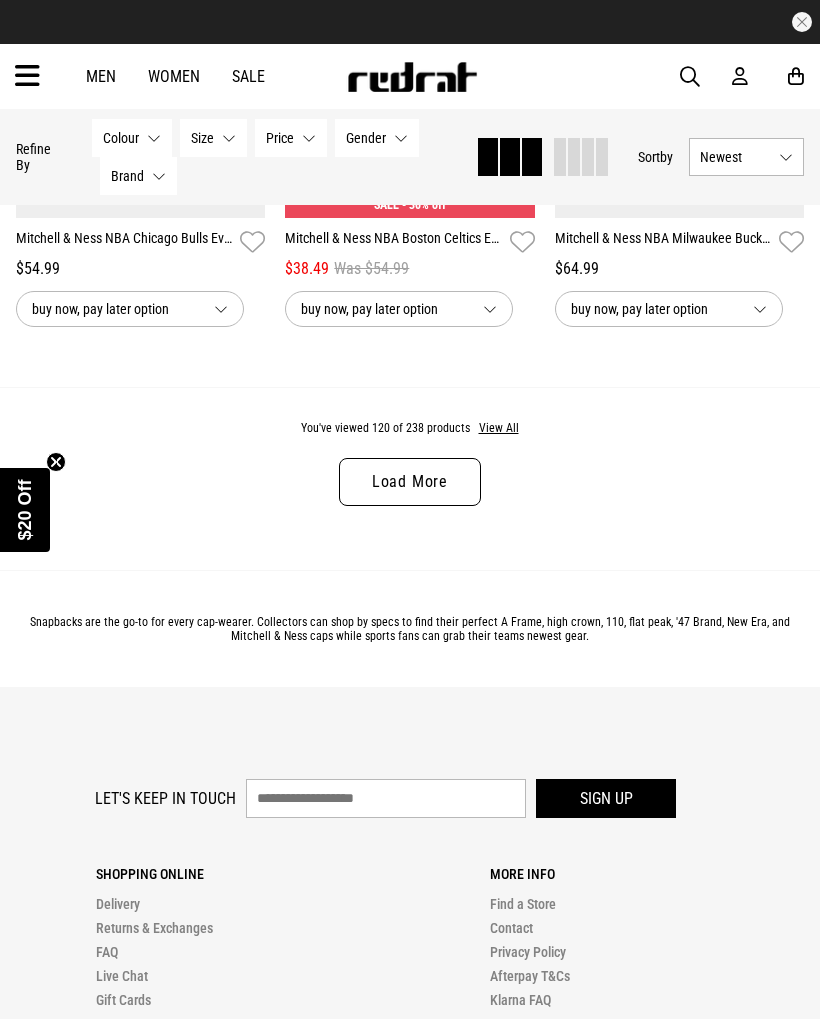 click on "Load More" at bounding box center [410, 482] 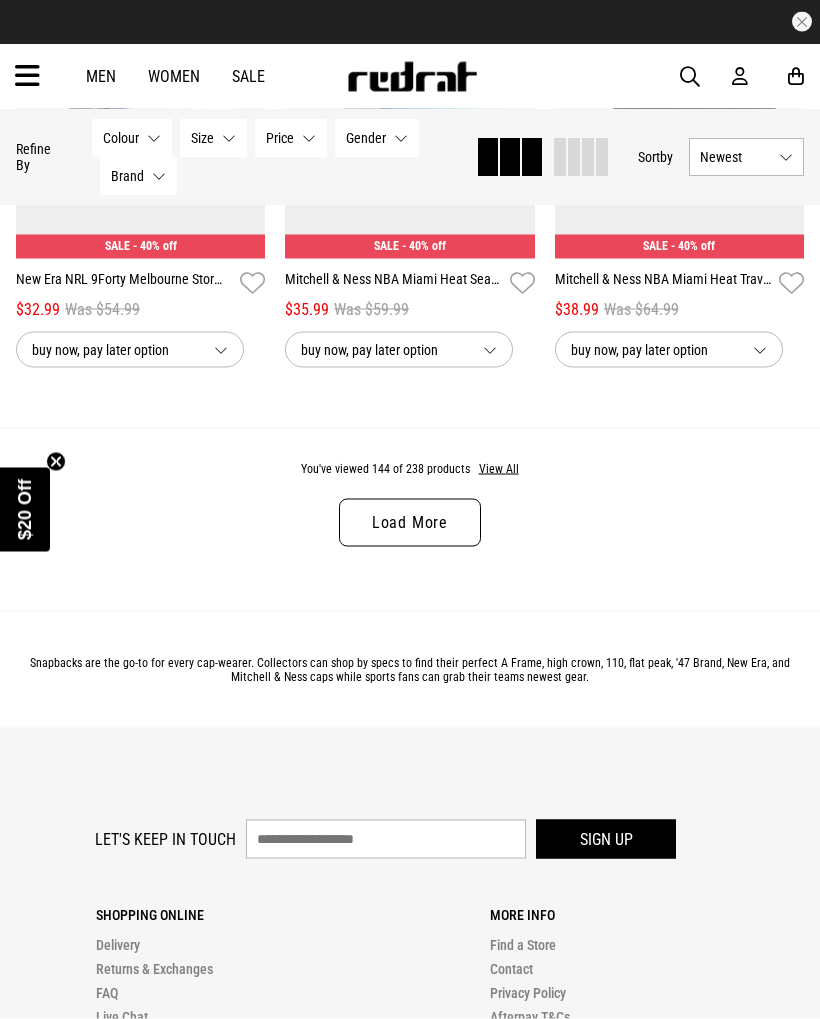 scroll, scrollTop: 23779, scrollLeft: 0, axis: vertical 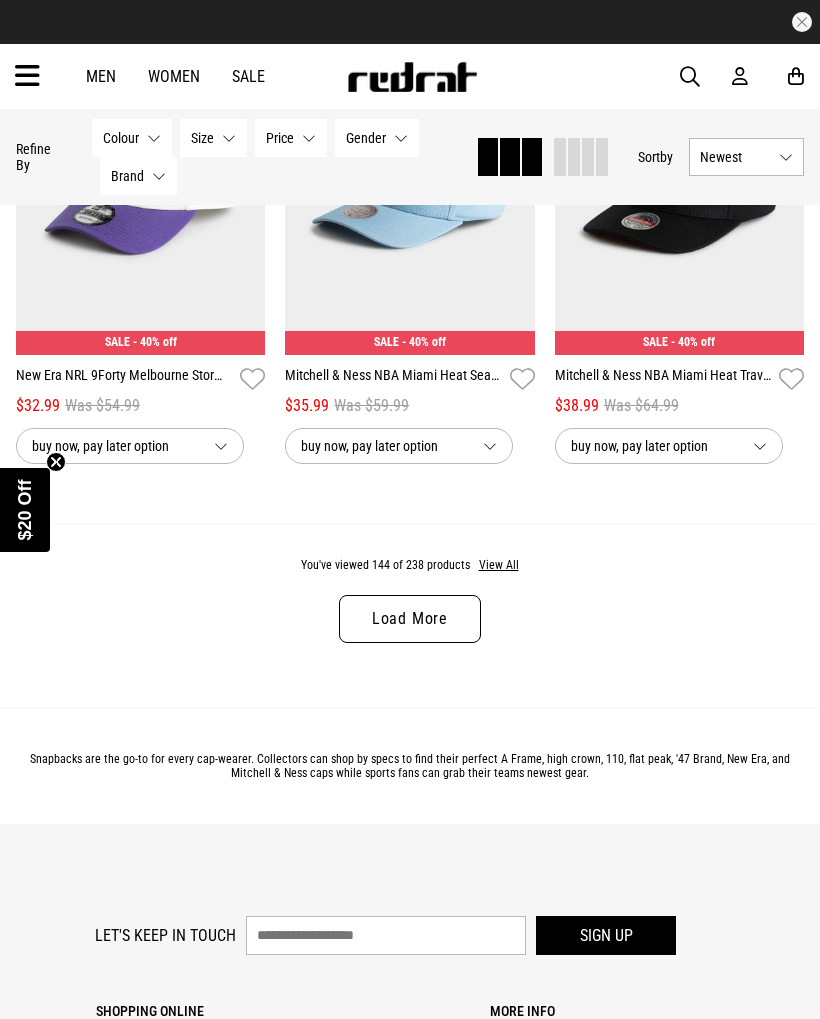 click on "Load More" at bounding box center [410, 619] 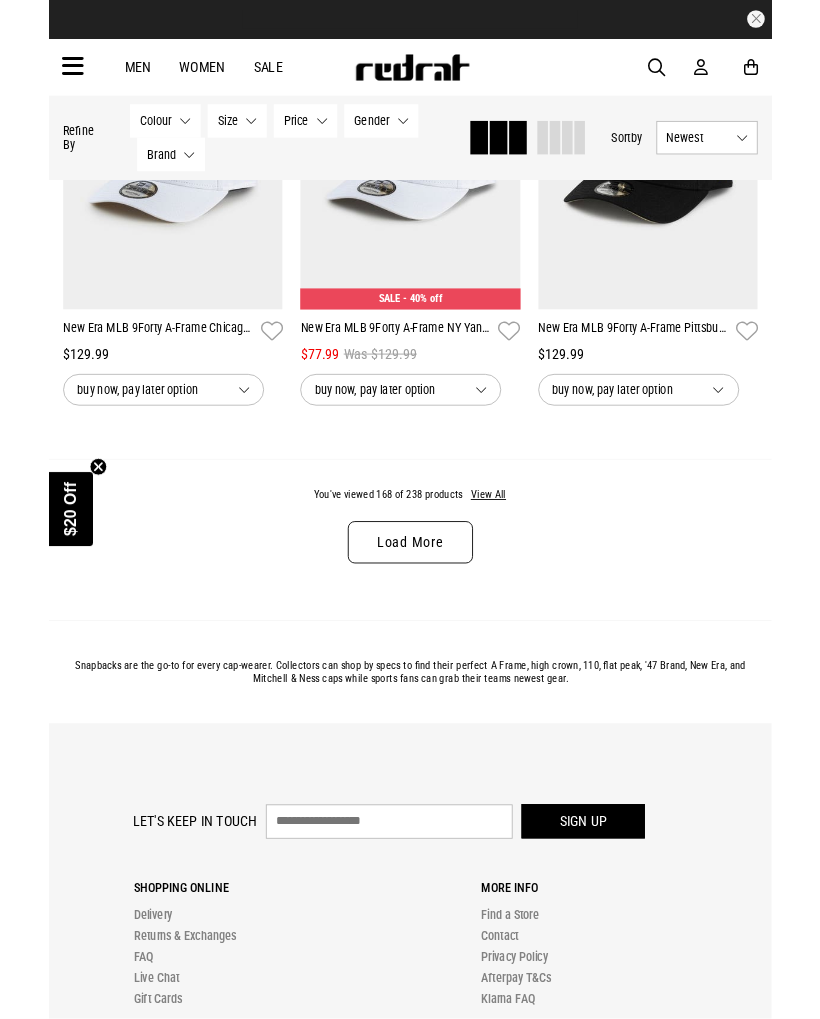 scroll, scrollTop: 27761, scrollLeft: 0, axis: vertical 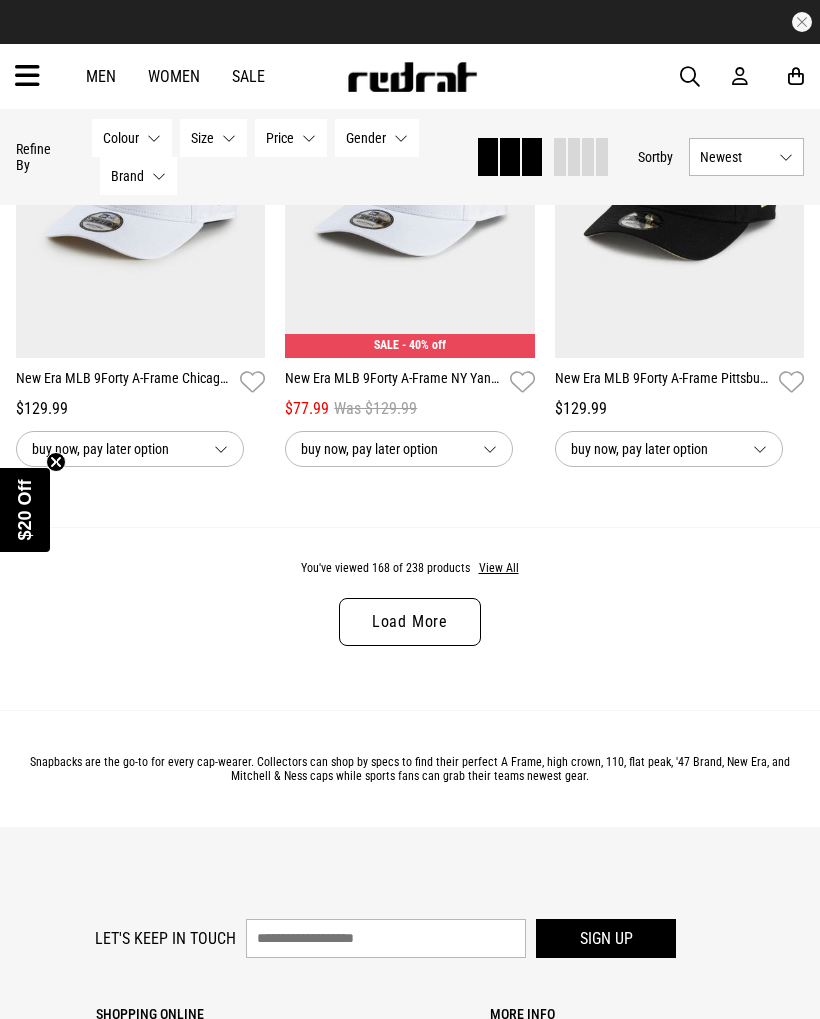 click on "Load More" at bounding box center [410, 622] 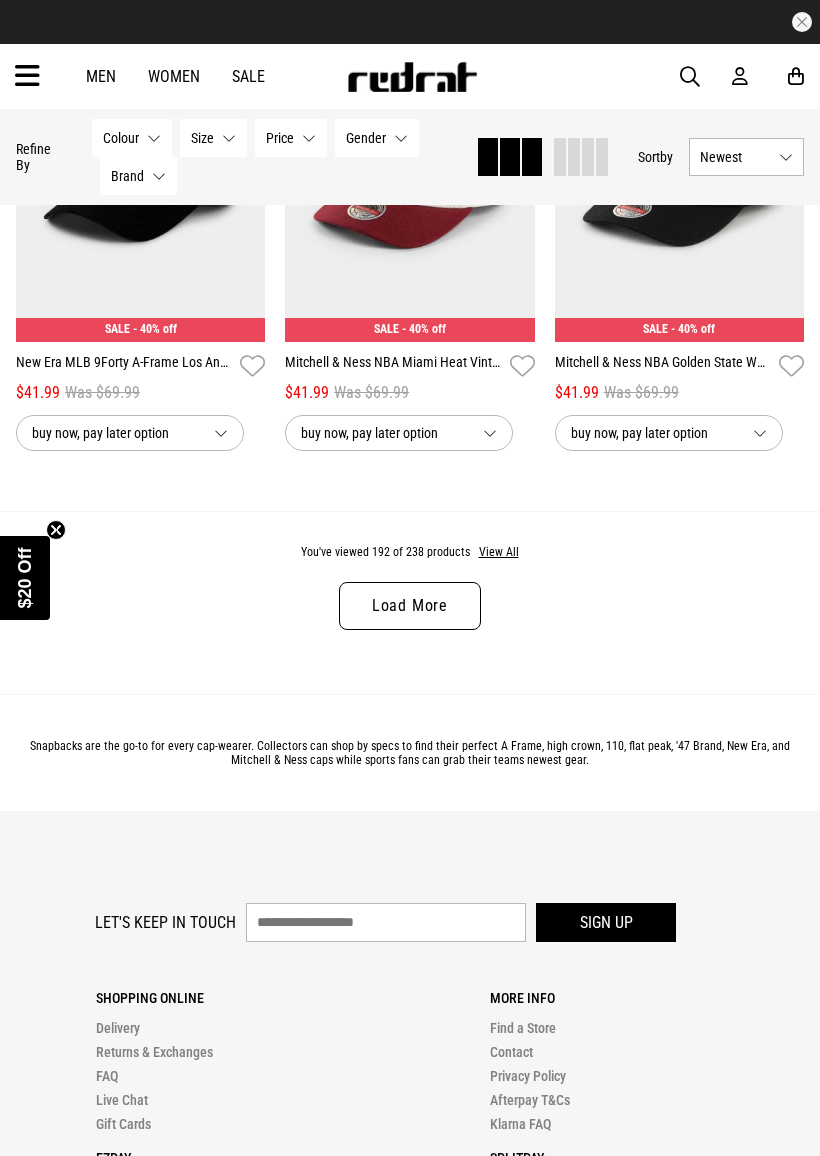 scroll, scrollTop: 31796, scrollLeft: 0, axis: vertical 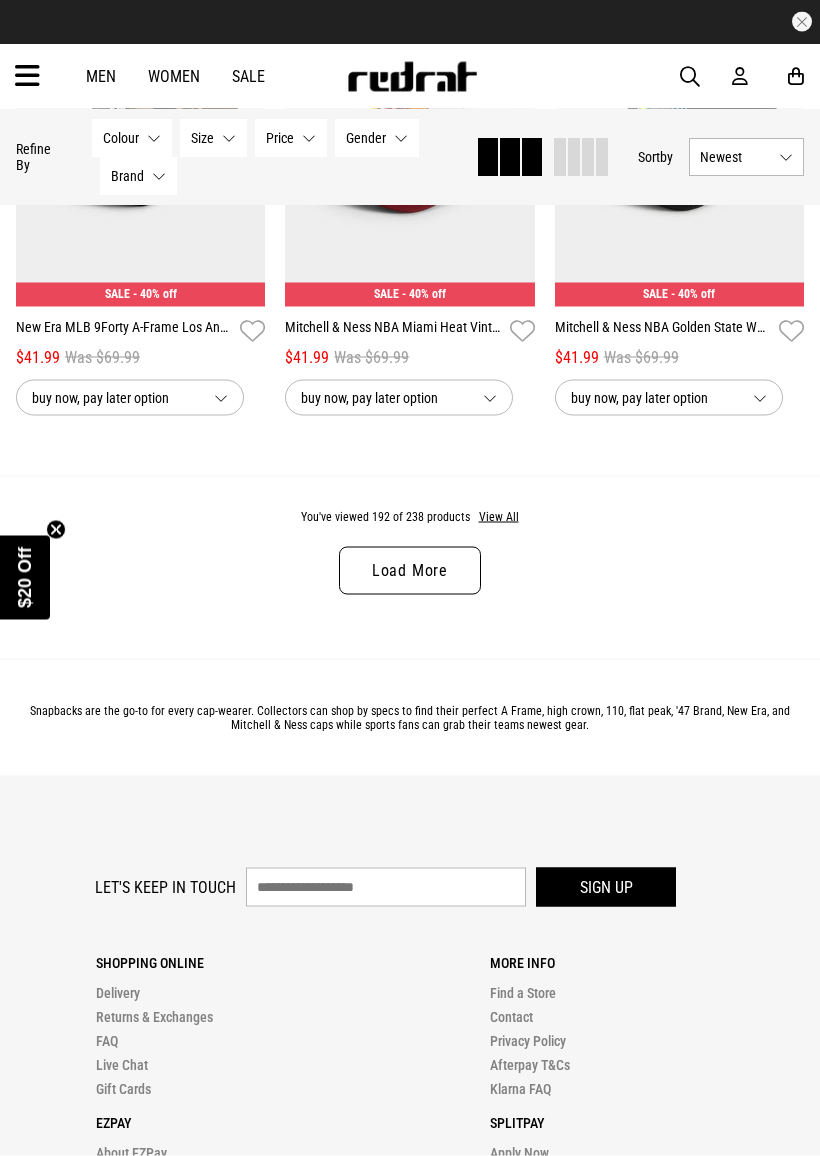 click on "Load More" at bounding box center (410, 571) 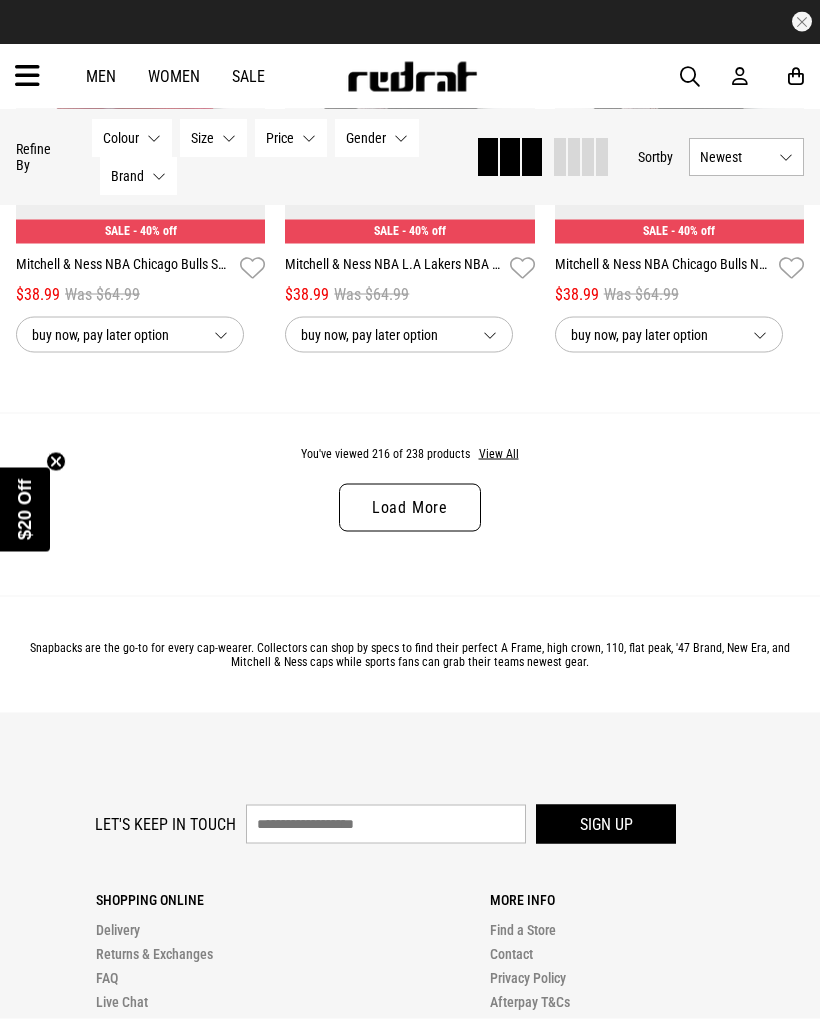 scroll, scrollTop: 35744, scrollLeft: 0, axis: vertical 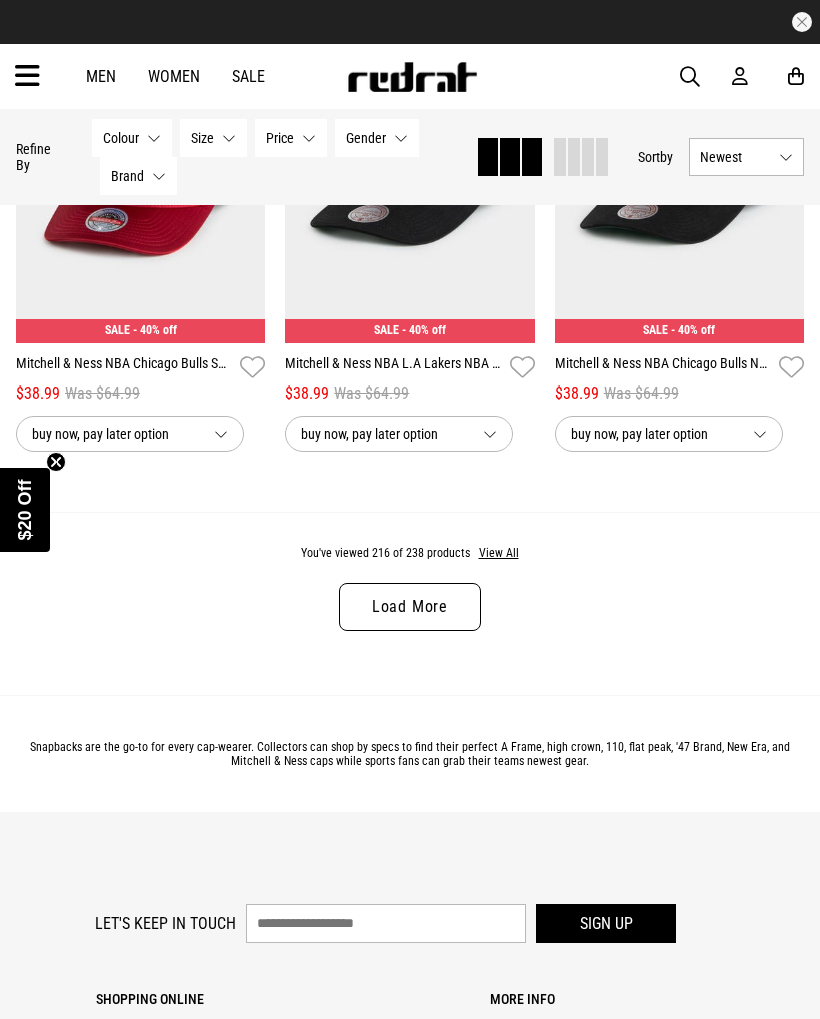click on "Load More" at bounding box center [410, 607] 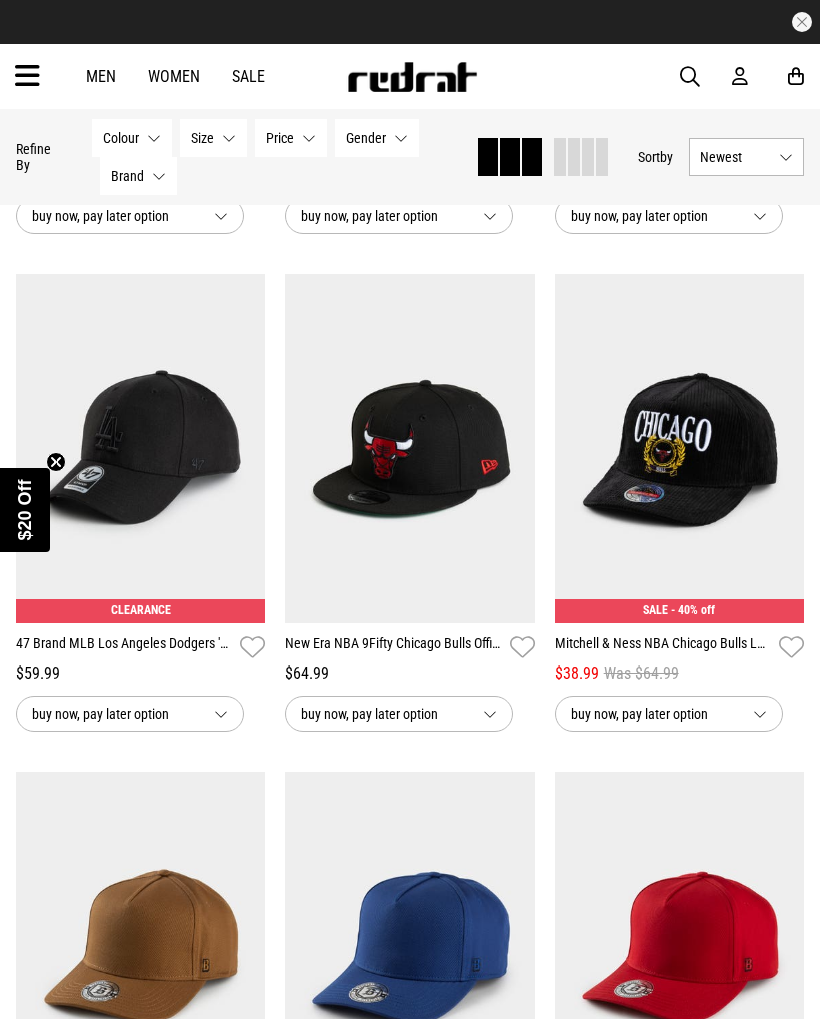 scroll, scrollTop: 38348, scrollLeft: 0, axis: vertical 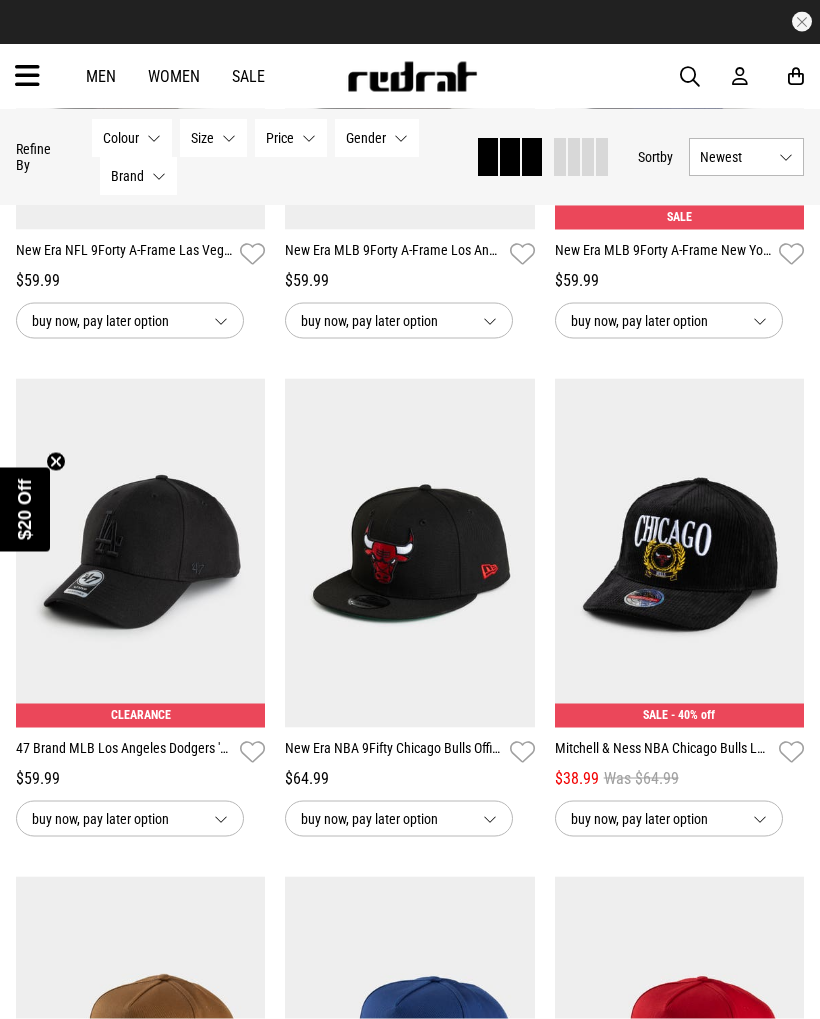 click at bounding box center (27, 76) 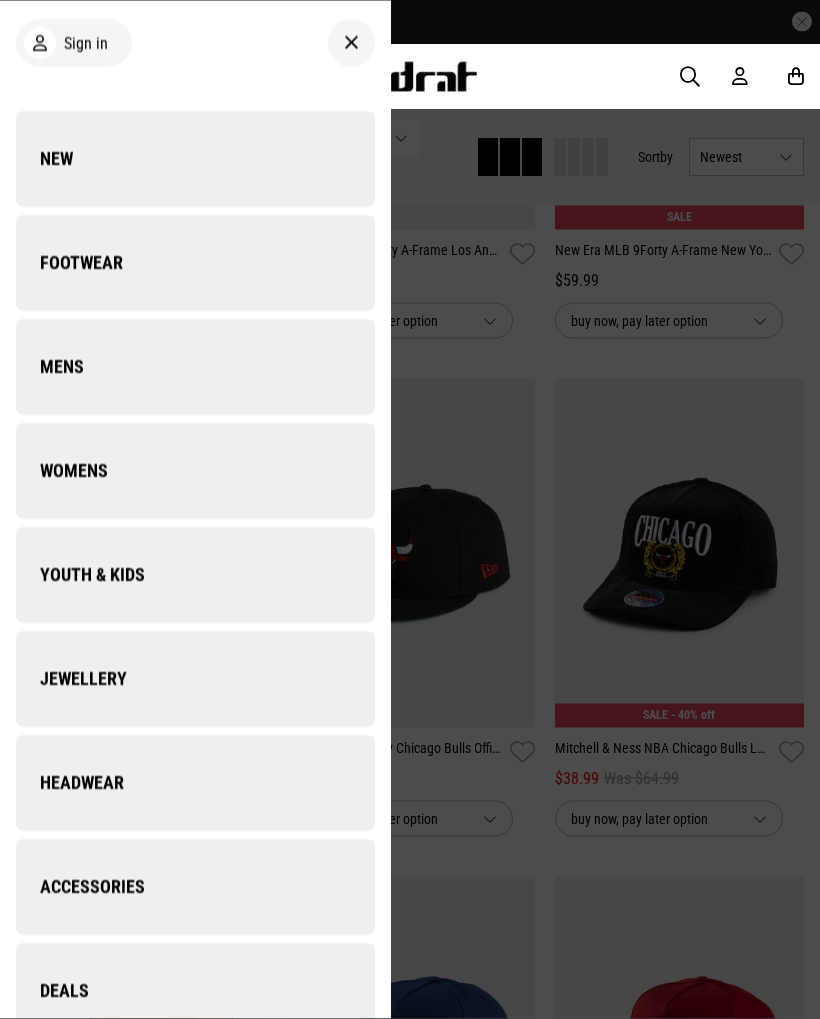 scroll, scrollTop: 38349, scrollLeft: 0, axis: vertical 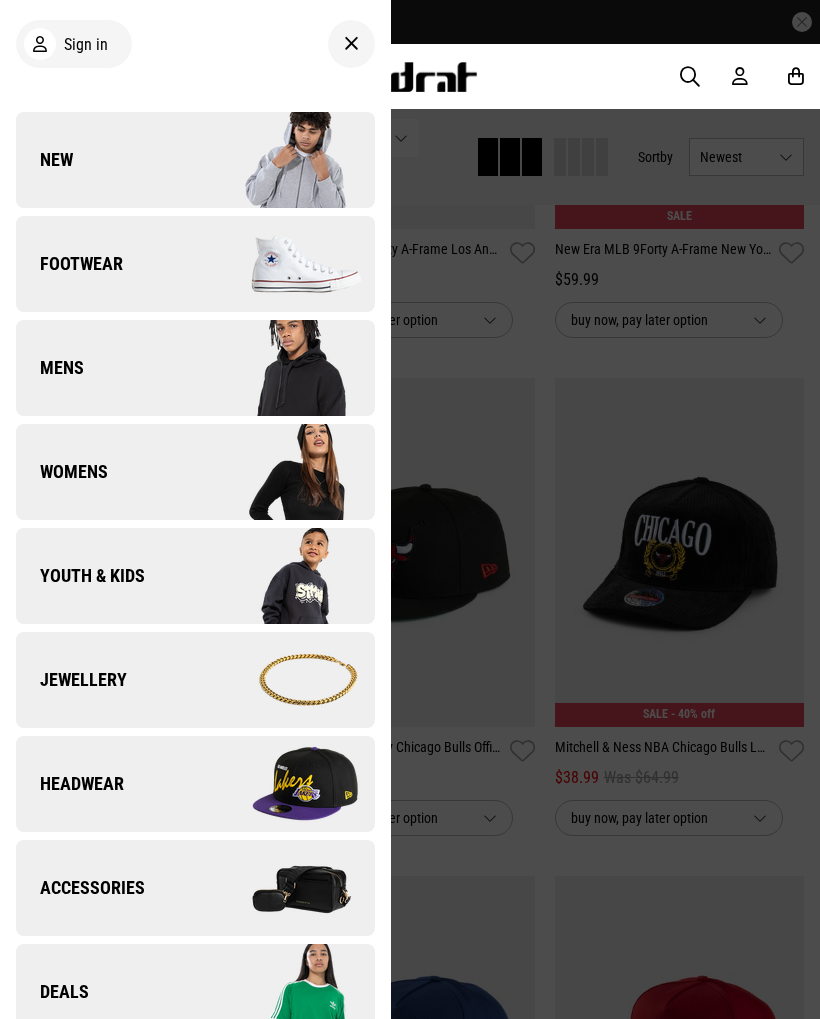 click on "Headwear" at bounding box center (195, 784) 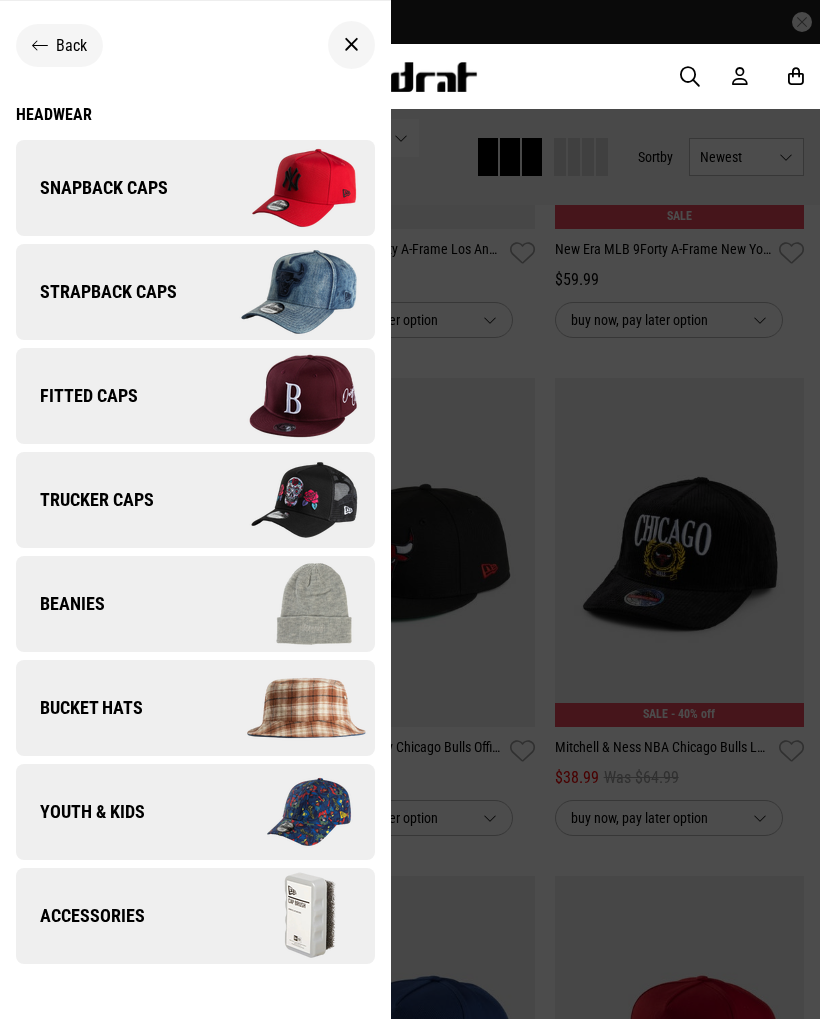 click at bounding box center [284, 292] 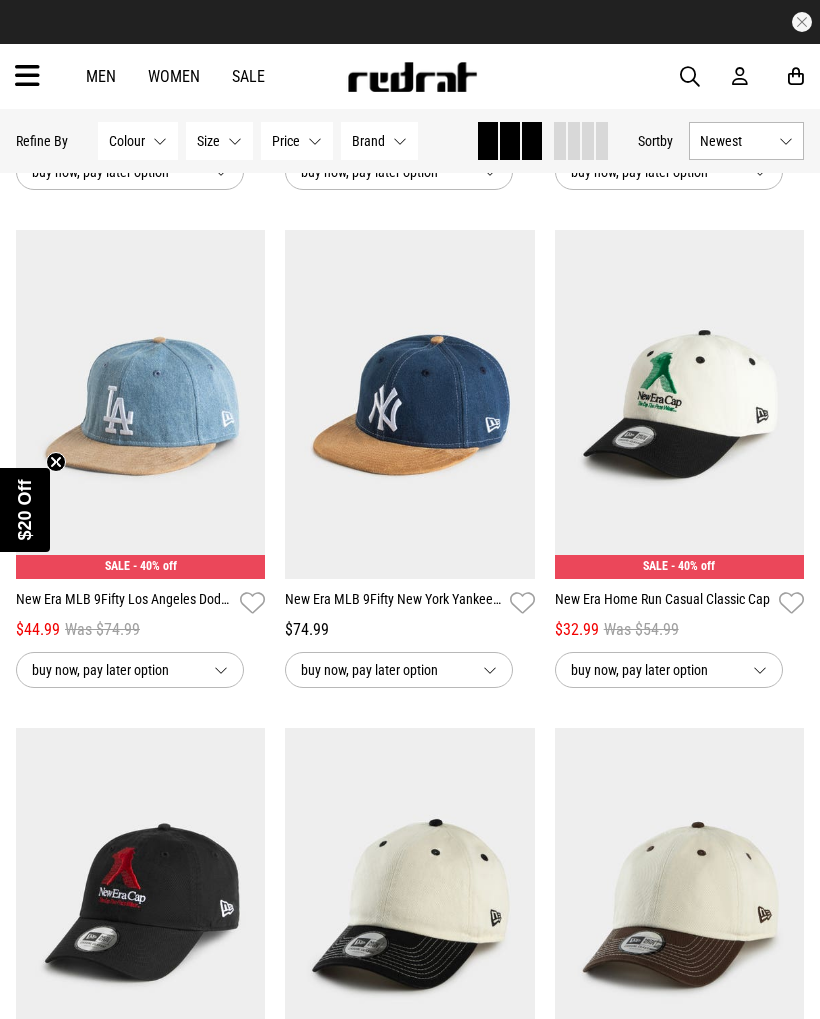 scroll, scrollTop: 1093, scrollLeft: 0, axis: vertical 